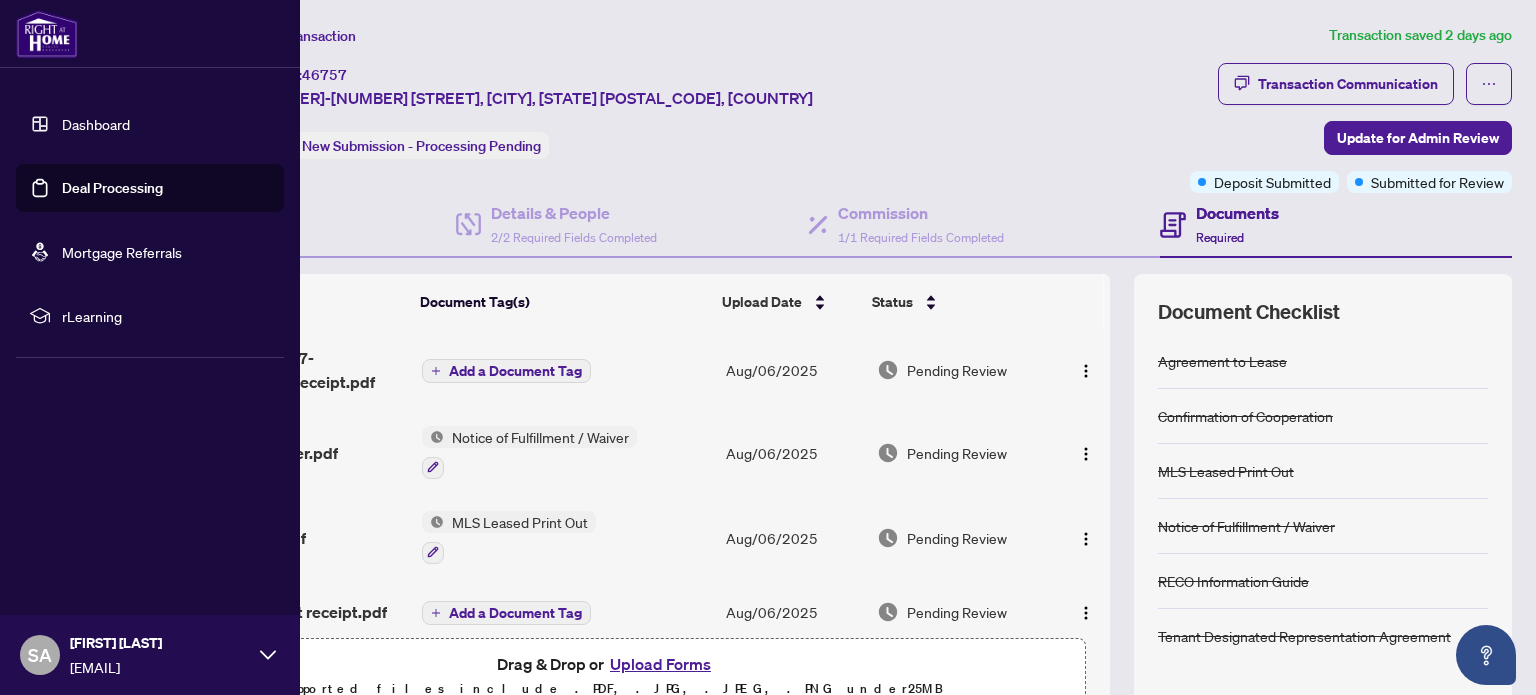 scroll, scrollTop: 0, scrollLeft: 0, axis: both 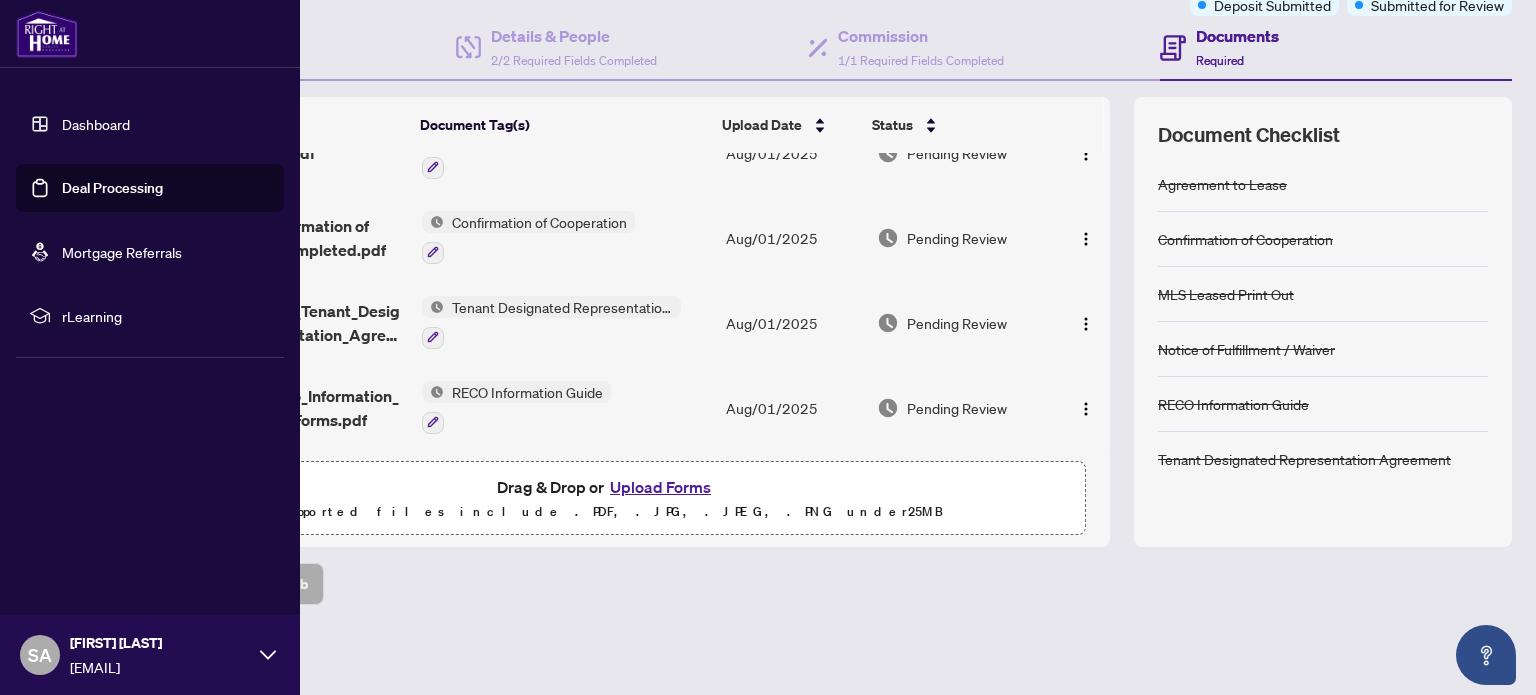 click on "Deal Processing" at bounding box center [112, 188] 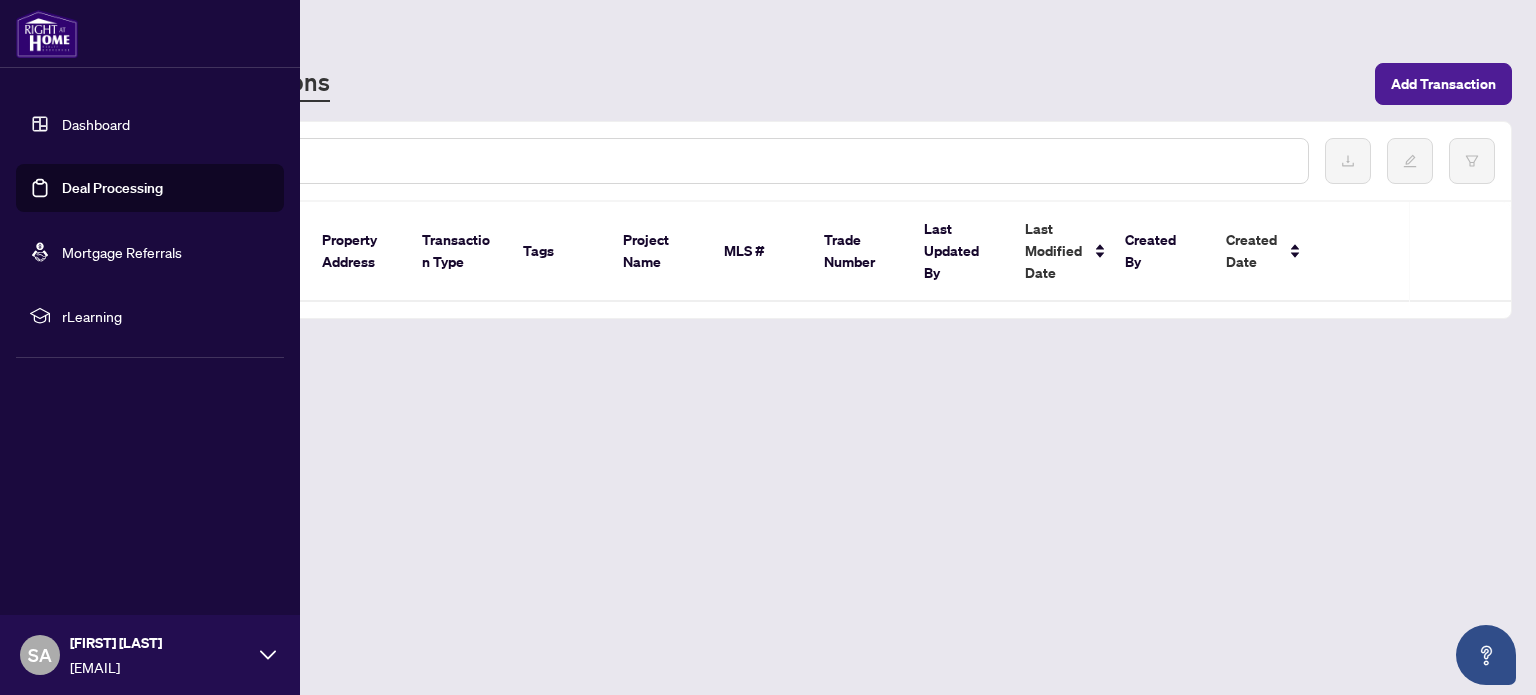scroll, scrollTop: 0, scrollLeft: 0, axis: both 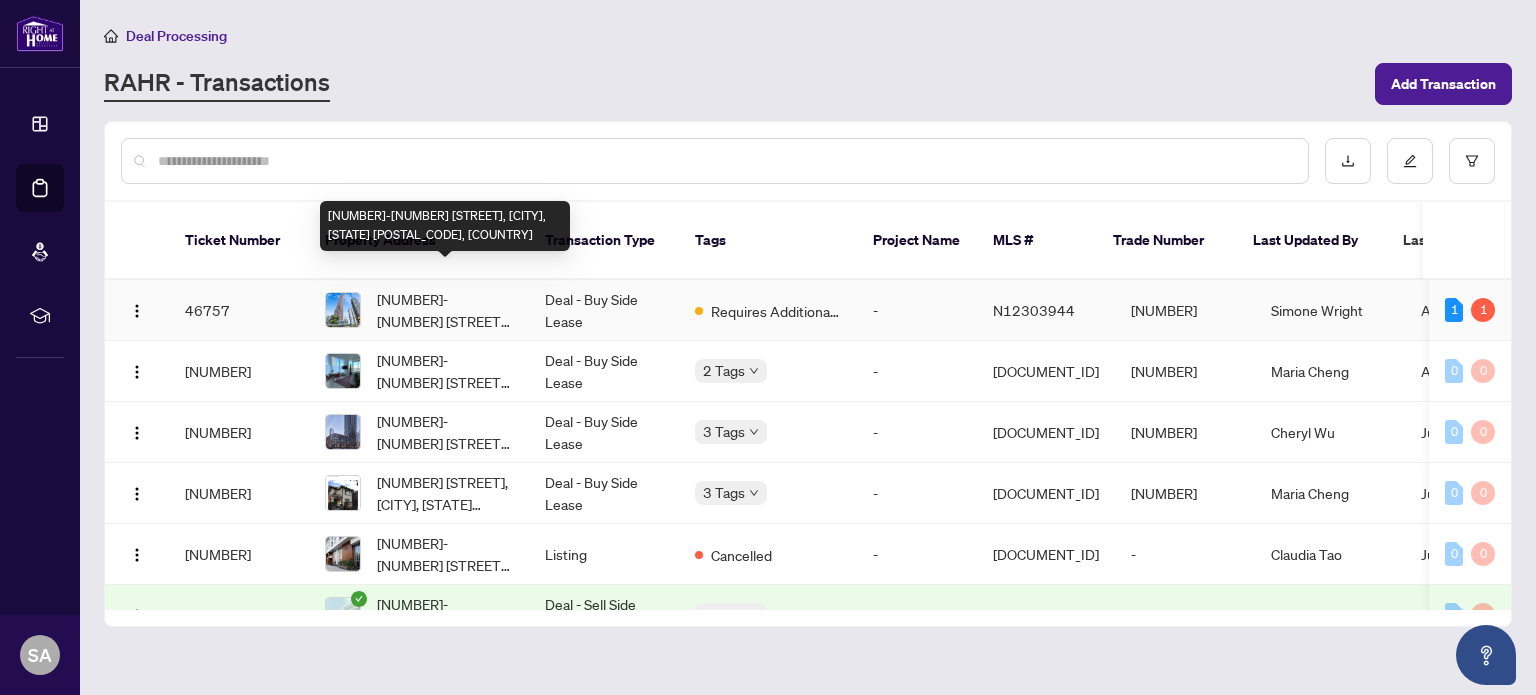 click on "[NUMBER]-[NUMBER] [STREET], [CITY], [STATE] [POSTAL_CODE], [COUNTRY]" at bounding box center [445, 310] 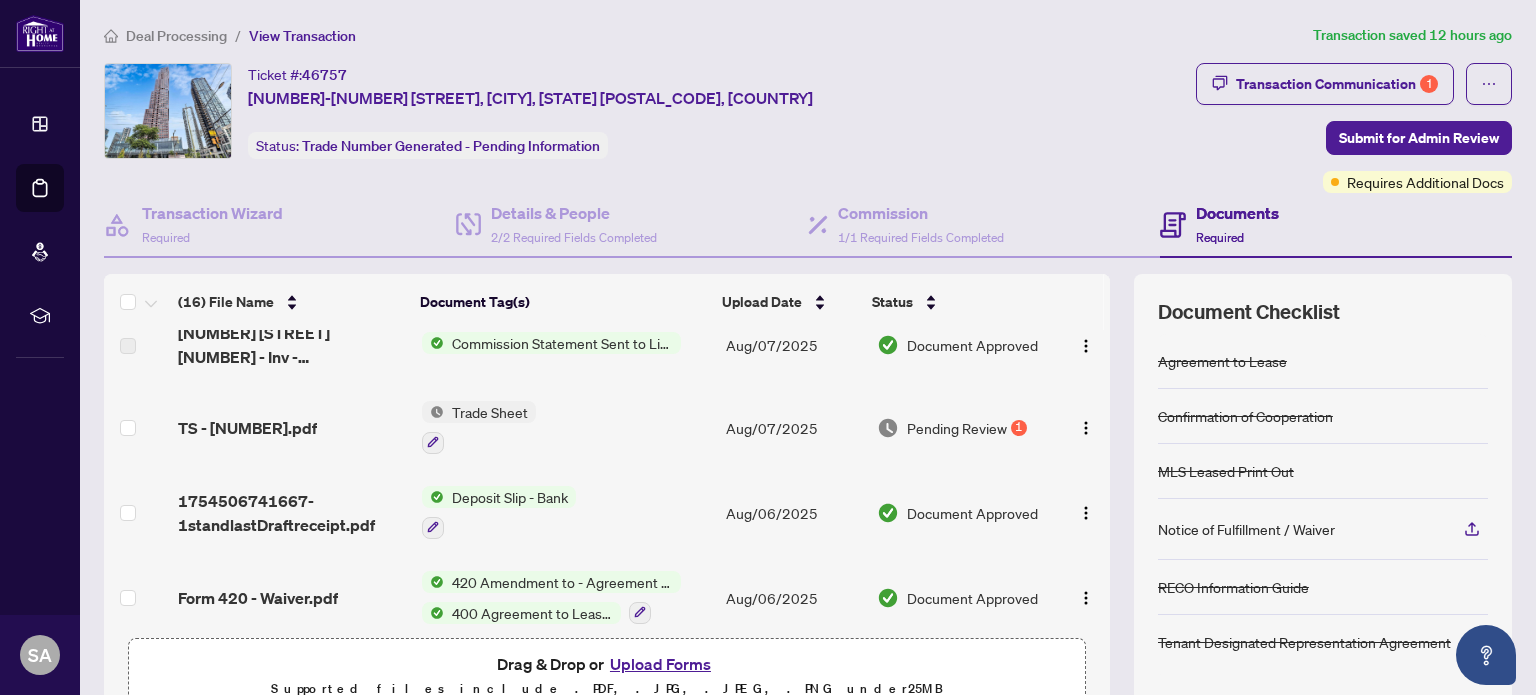 scroll, scrollTop: 0, scrollLeft: 0, axis: both 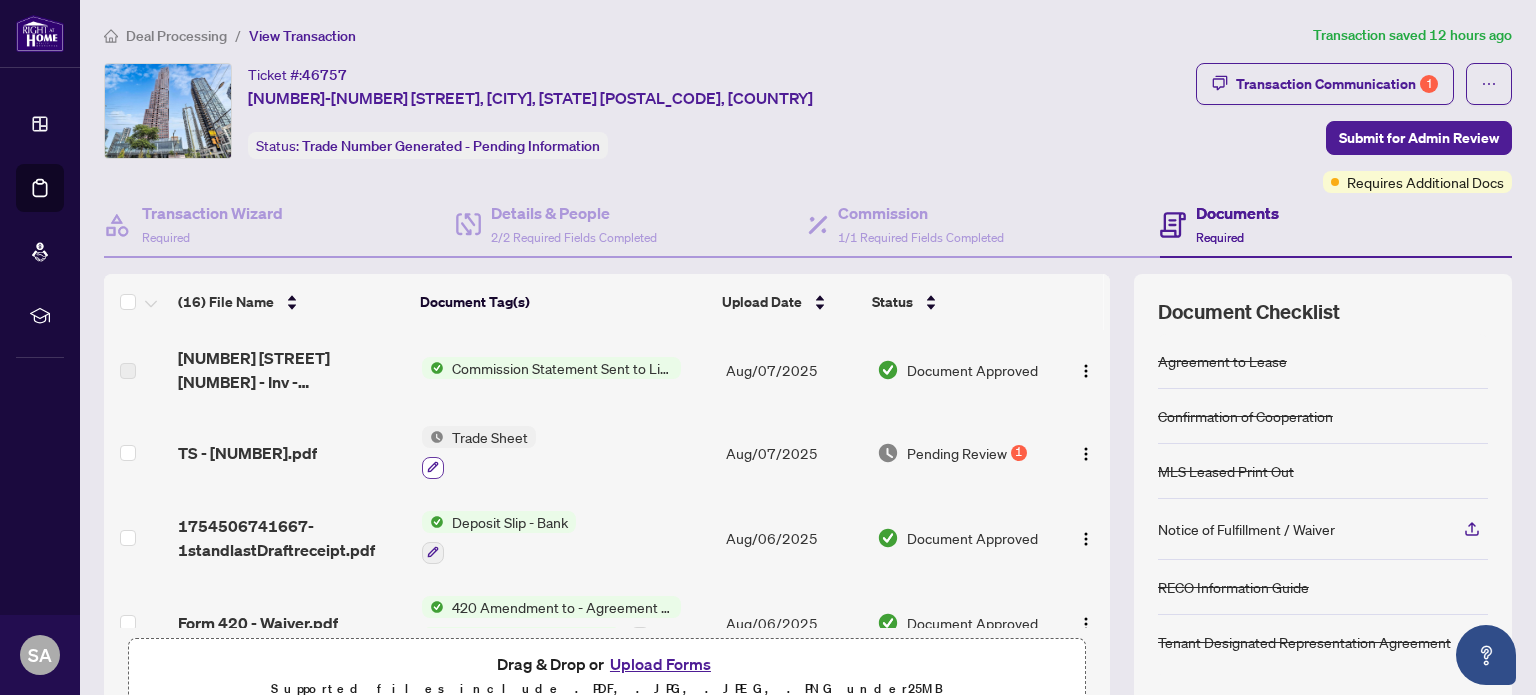 click 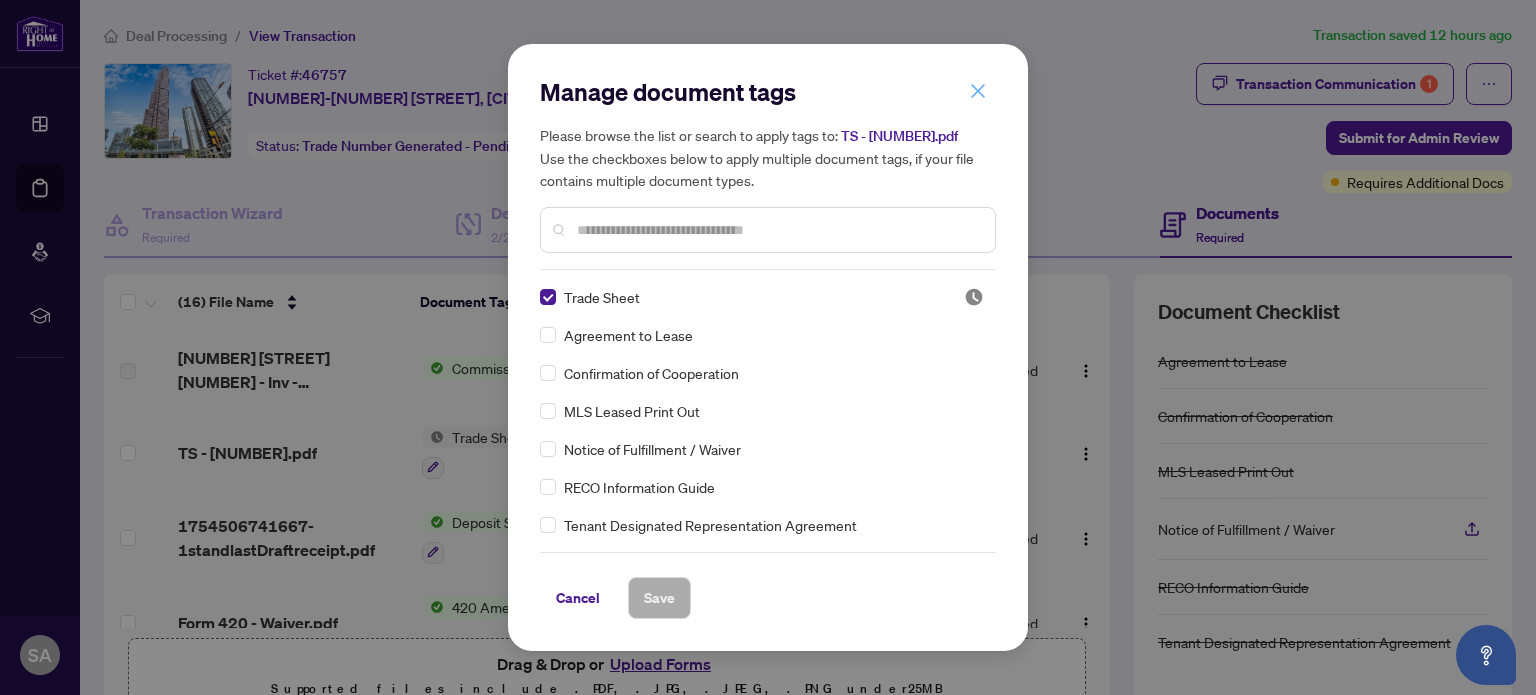 click 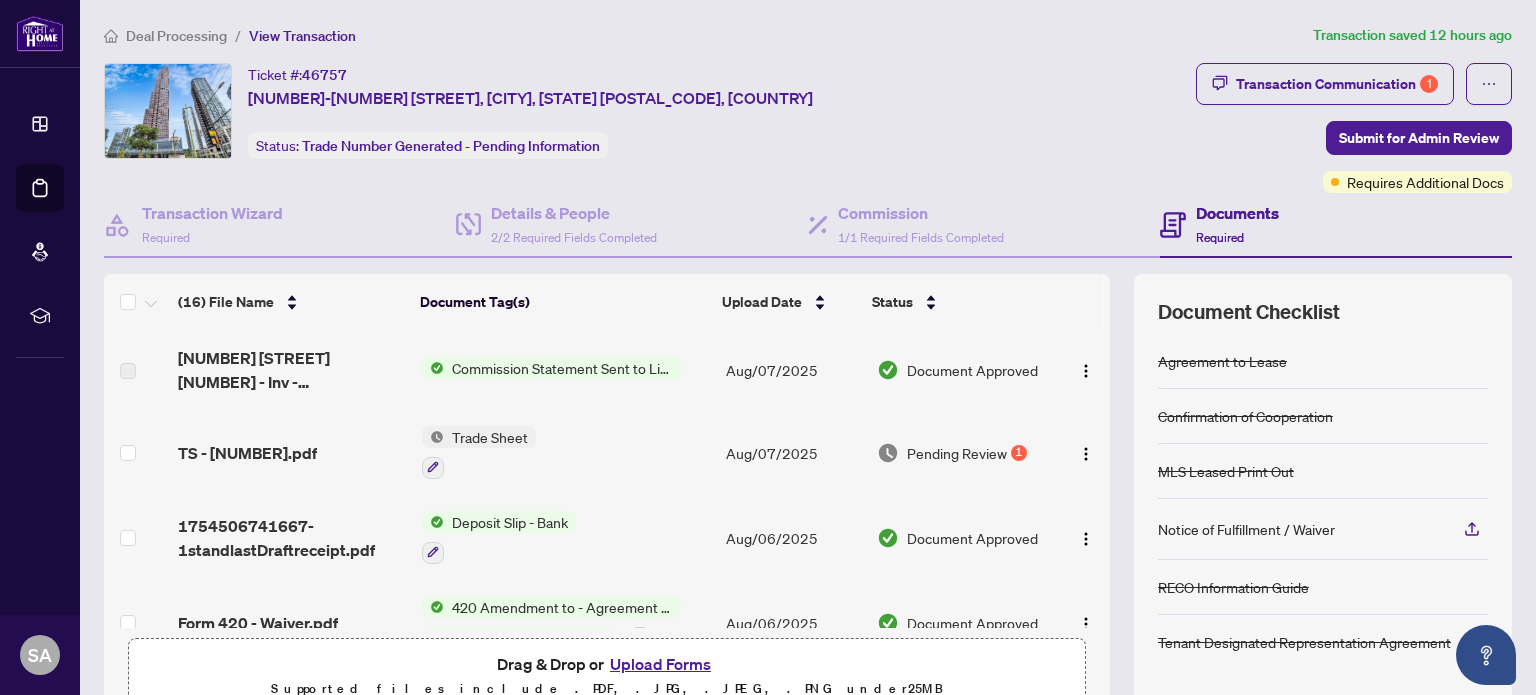 click on "Pending Review" at bounding box center [957, 453] 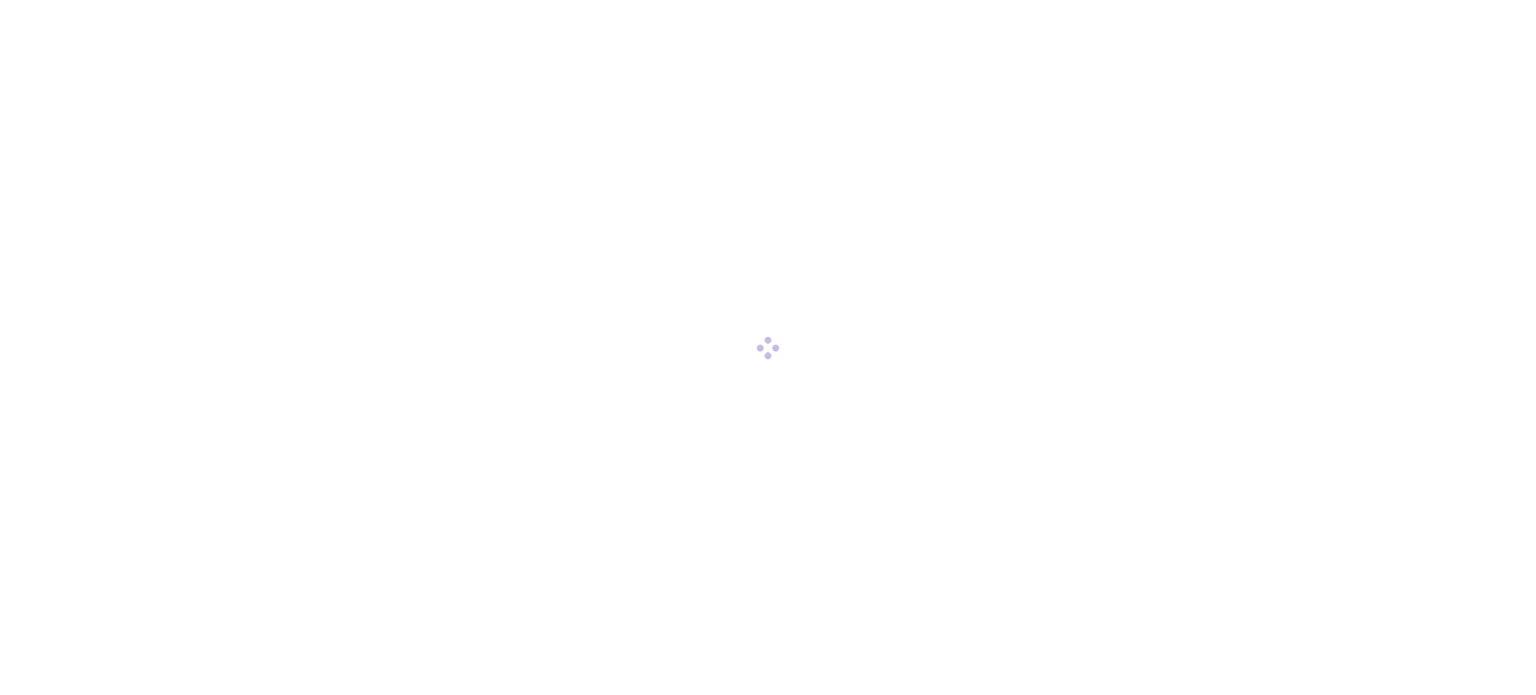 scroll, scrollTop: 0, scrollLeft: 0, axis: both 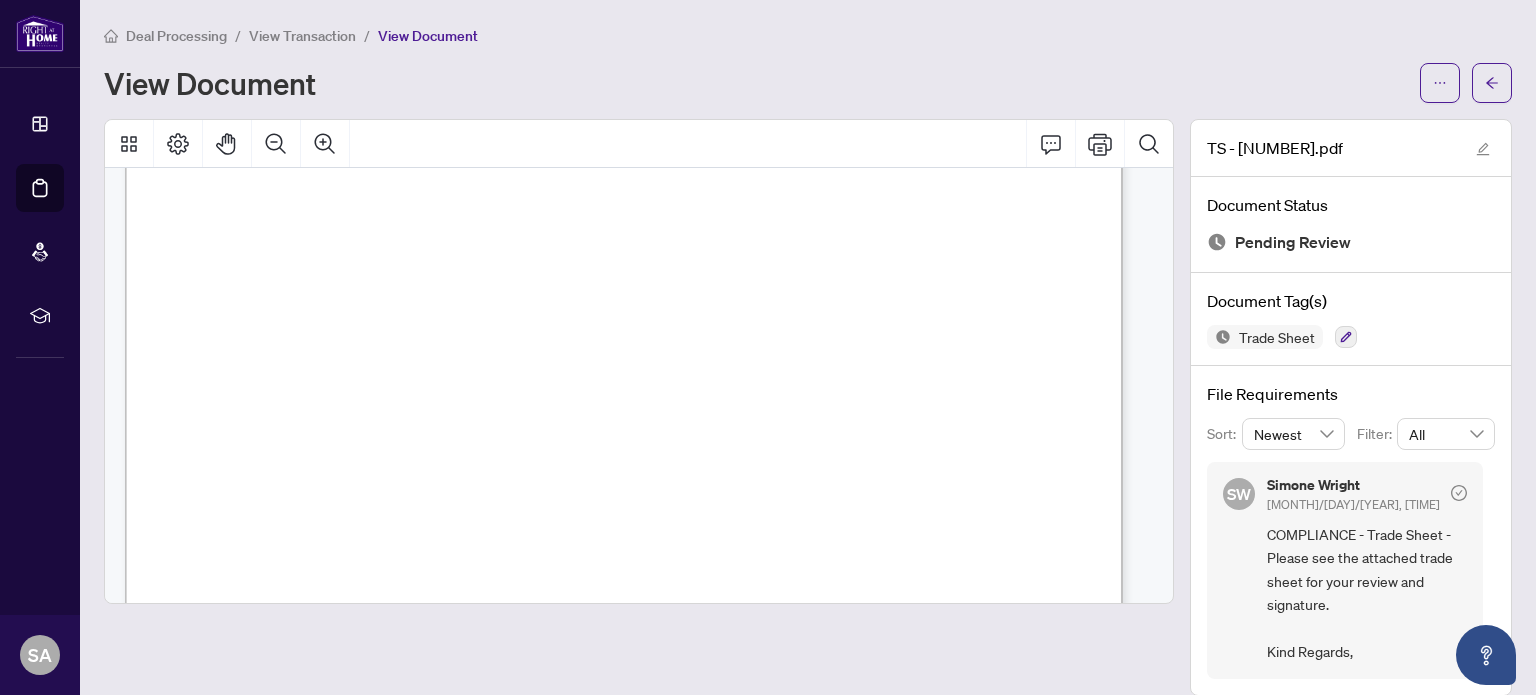 click at bounding box center [938, 529] 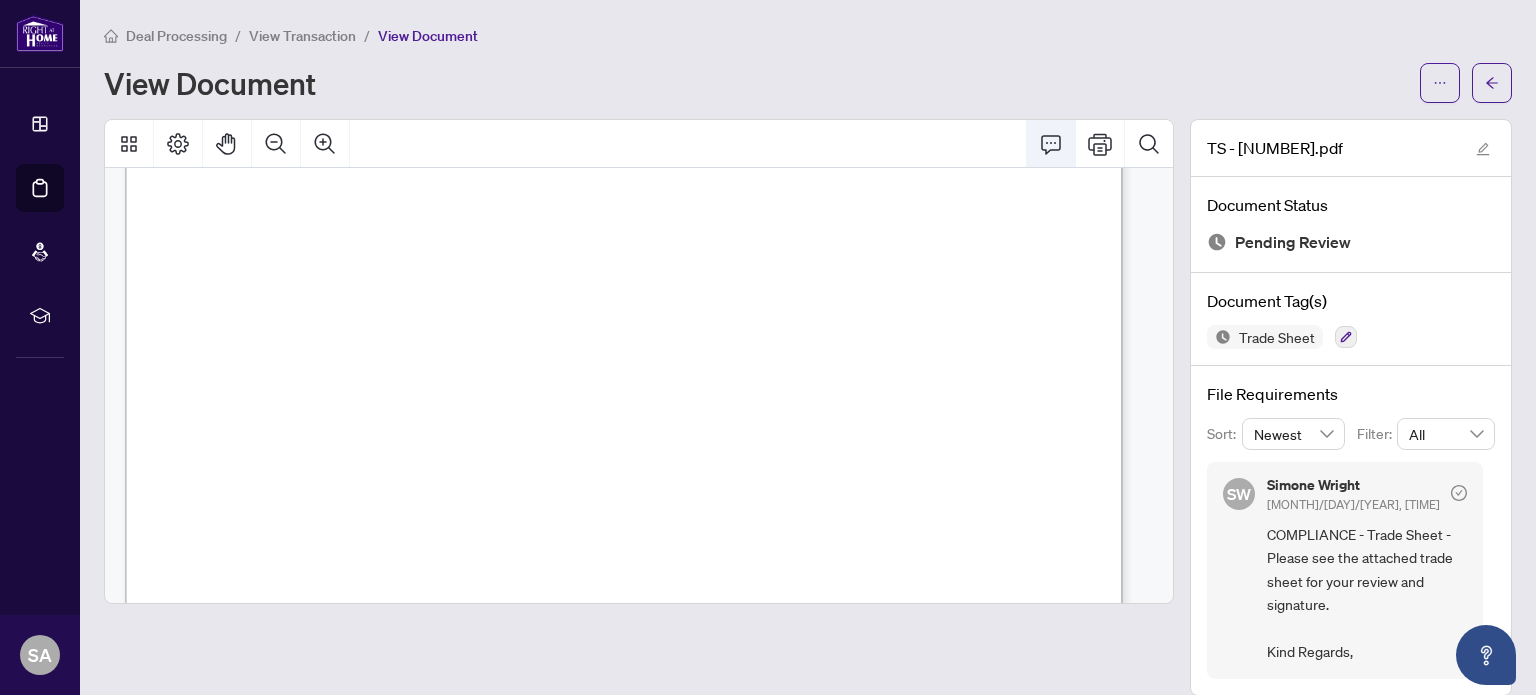 click 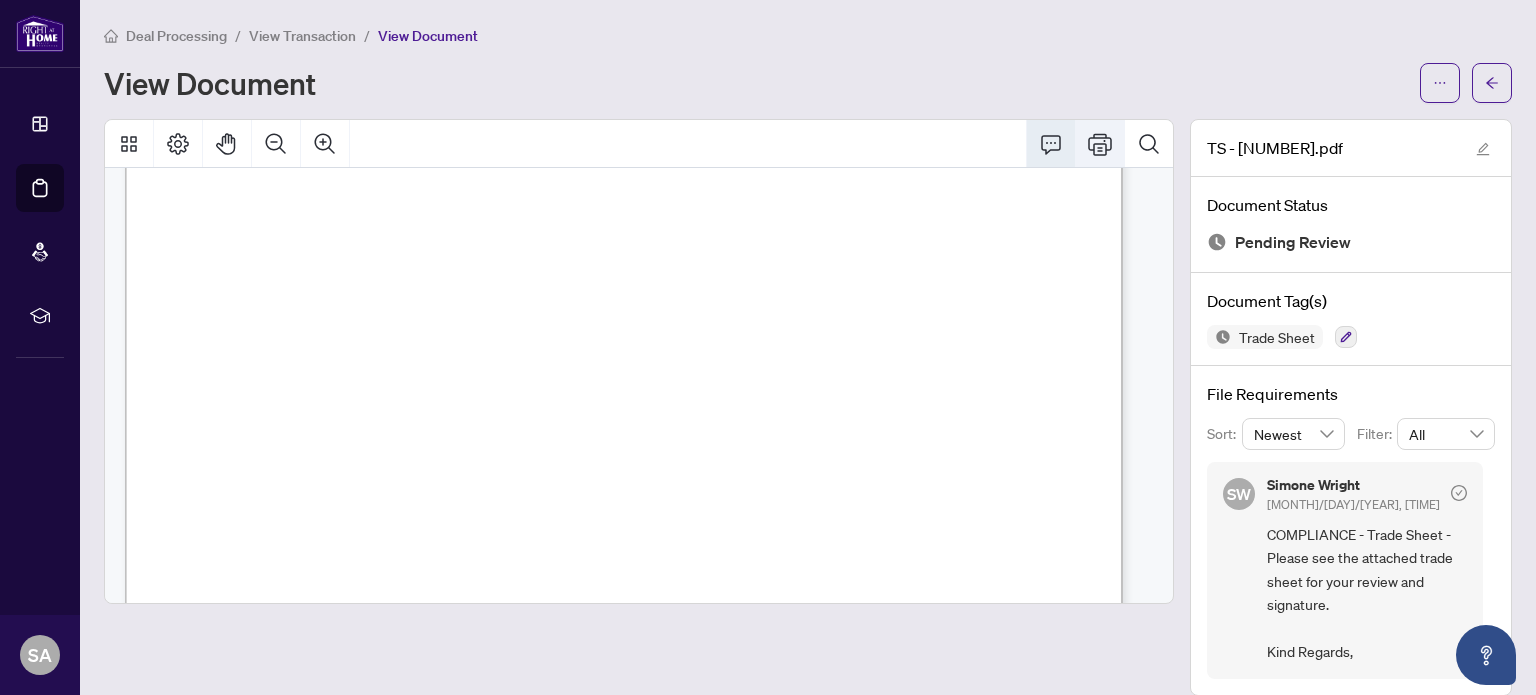 click 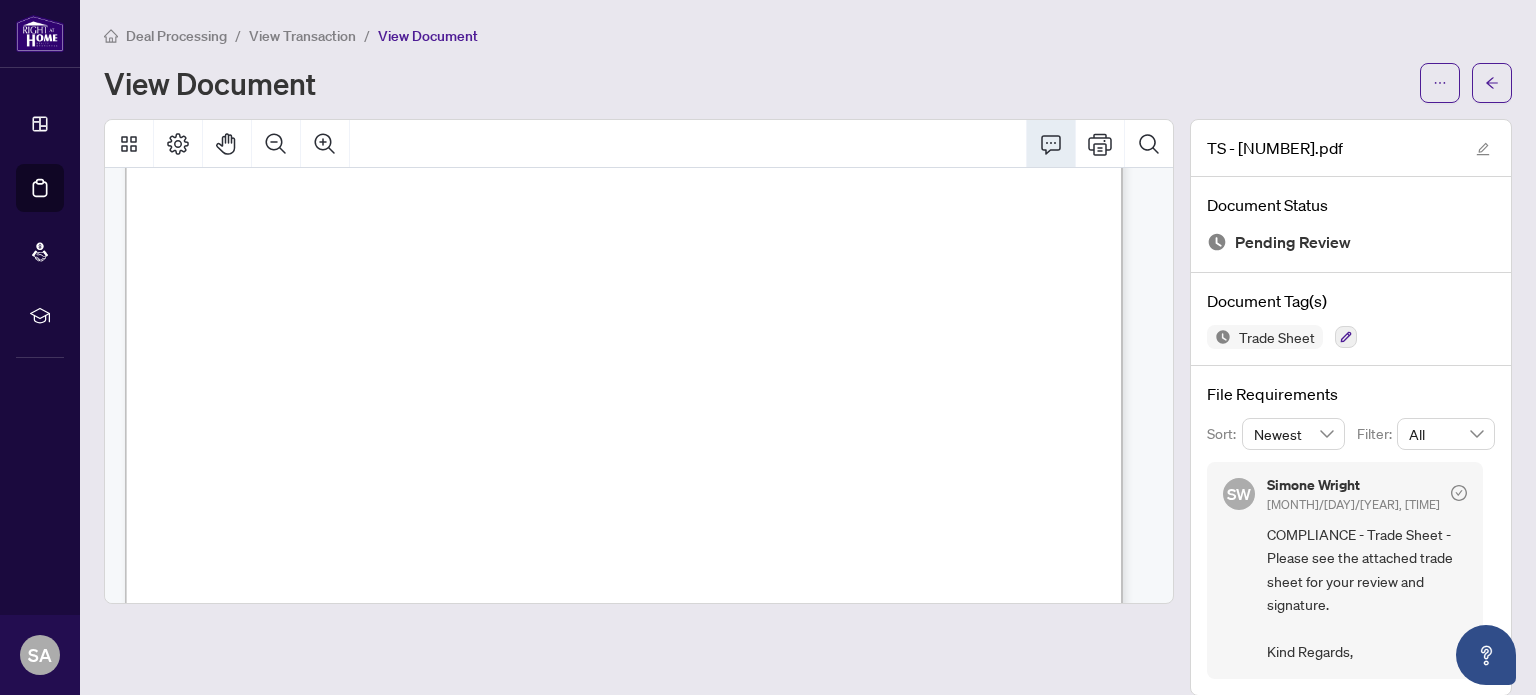 scroll, scrollTop: 0, scrollLeft: 0, axis: both 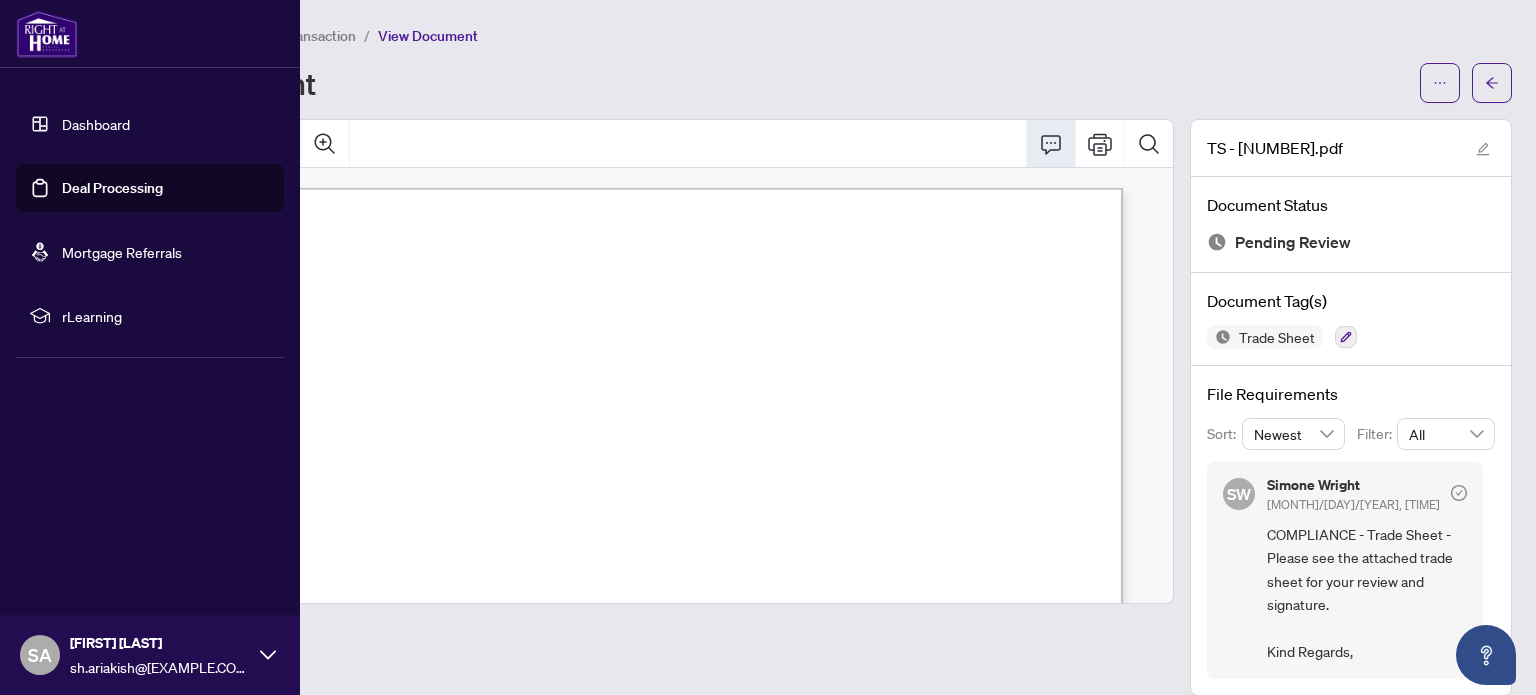 click on "Deal Processing" at bounding box center [112, 188] 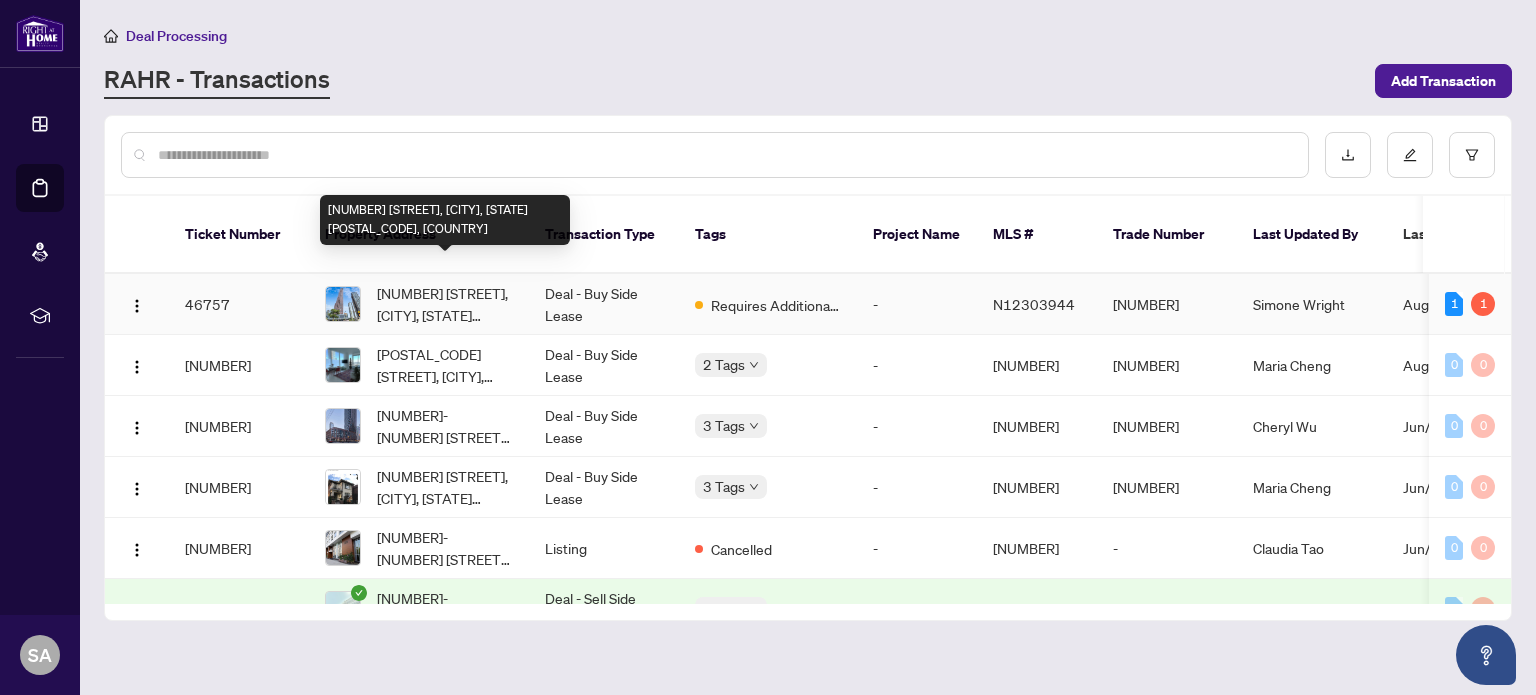 click on "[NUMBER]-[NUMBER] [STREET], [CITY], [STATE] [POSTAL_CODE], [COUNTRY]" at bounding box center [445, 304] 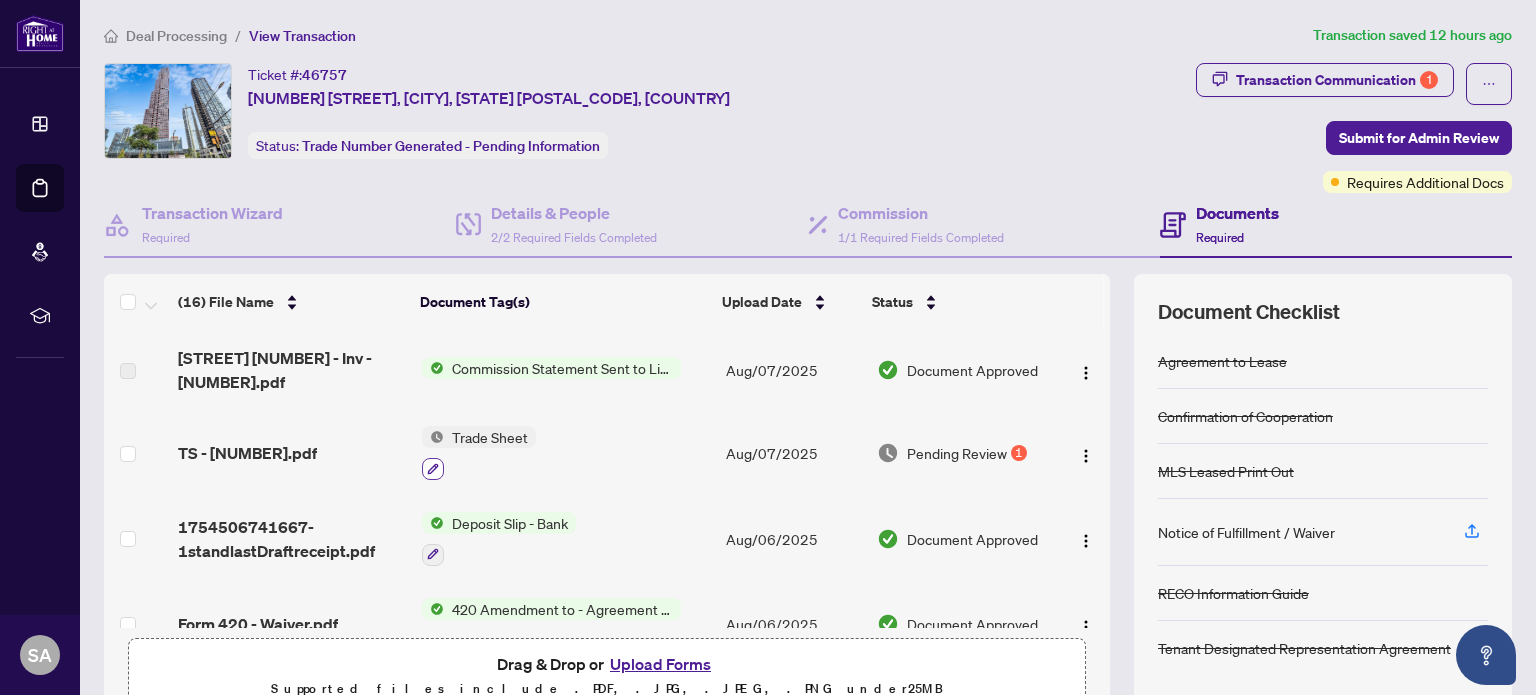 click 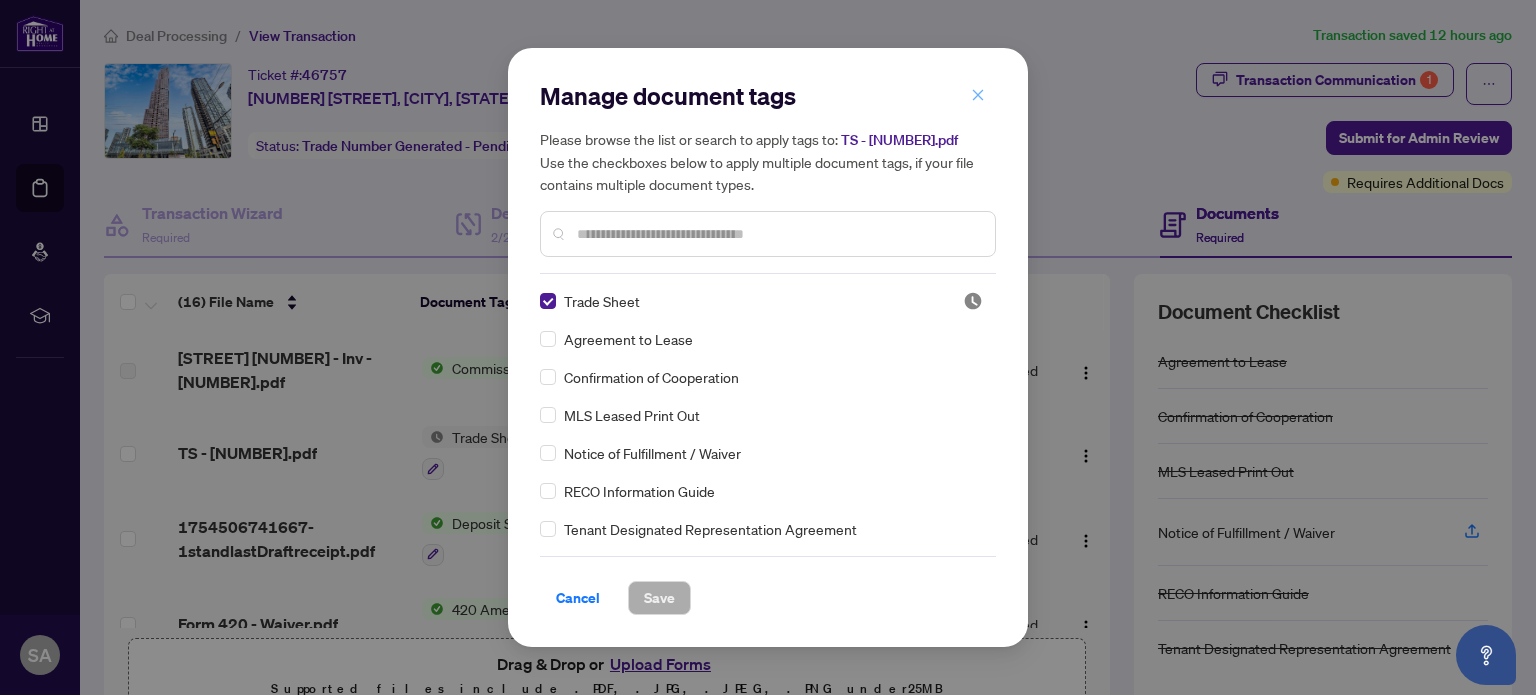 click at bounding box center (978, 95) 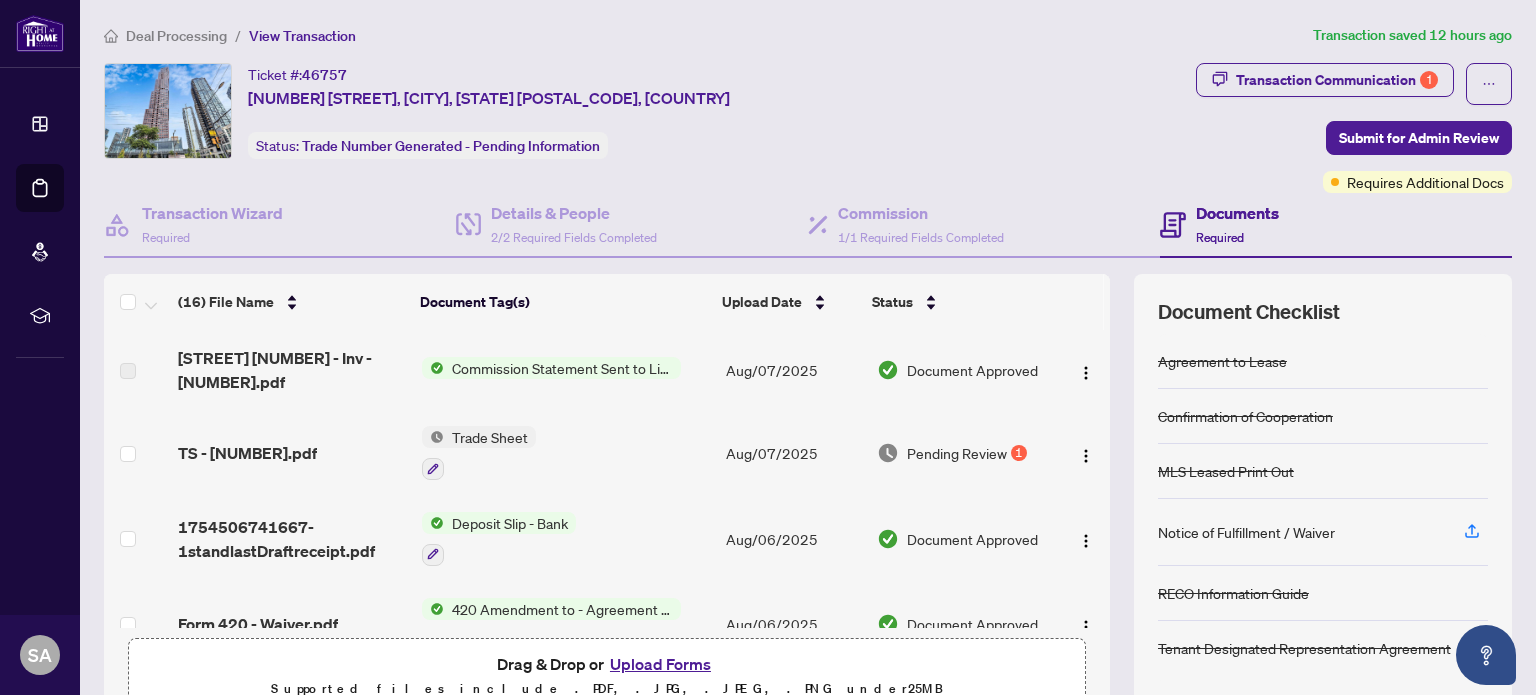 click on "Upload Forms" at bounding box center [660, 664] 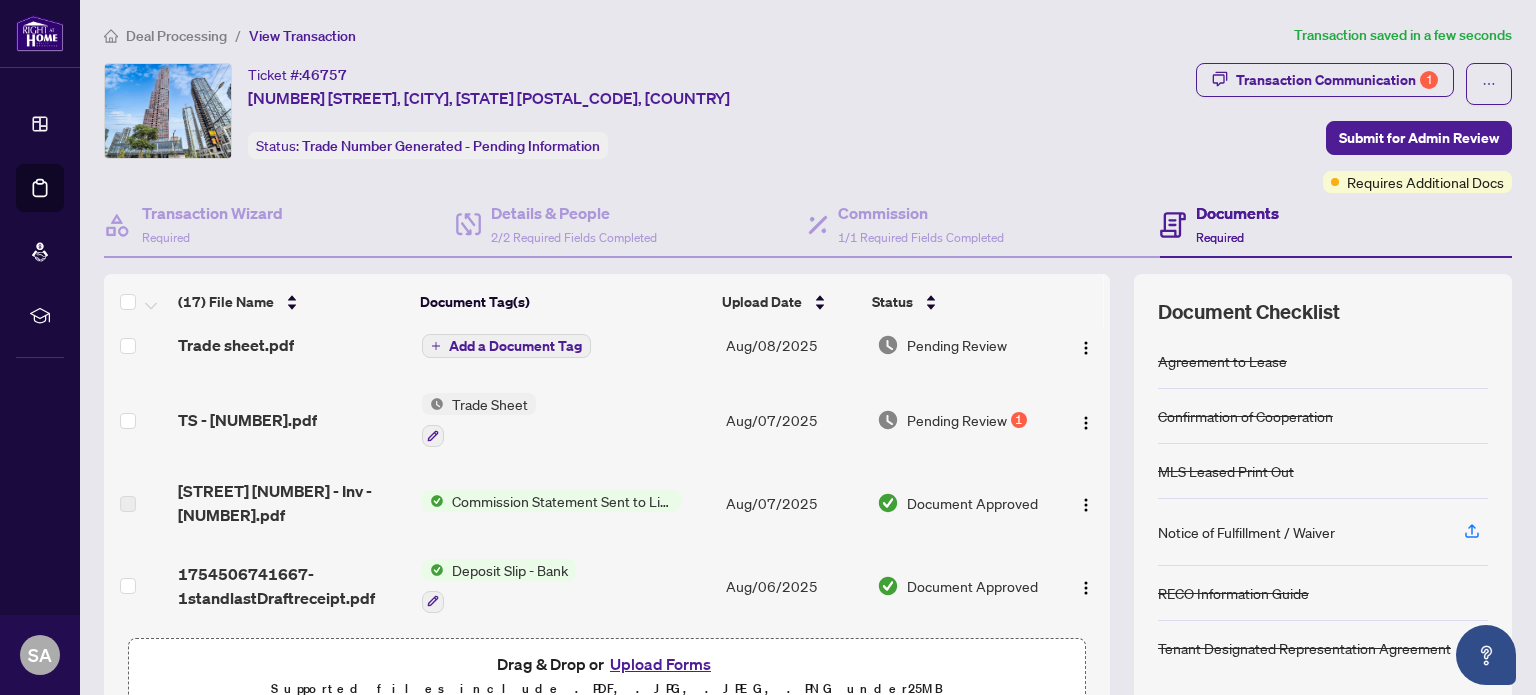 scroll, scrollTop: 0, scrollLeft: 0, axis: both 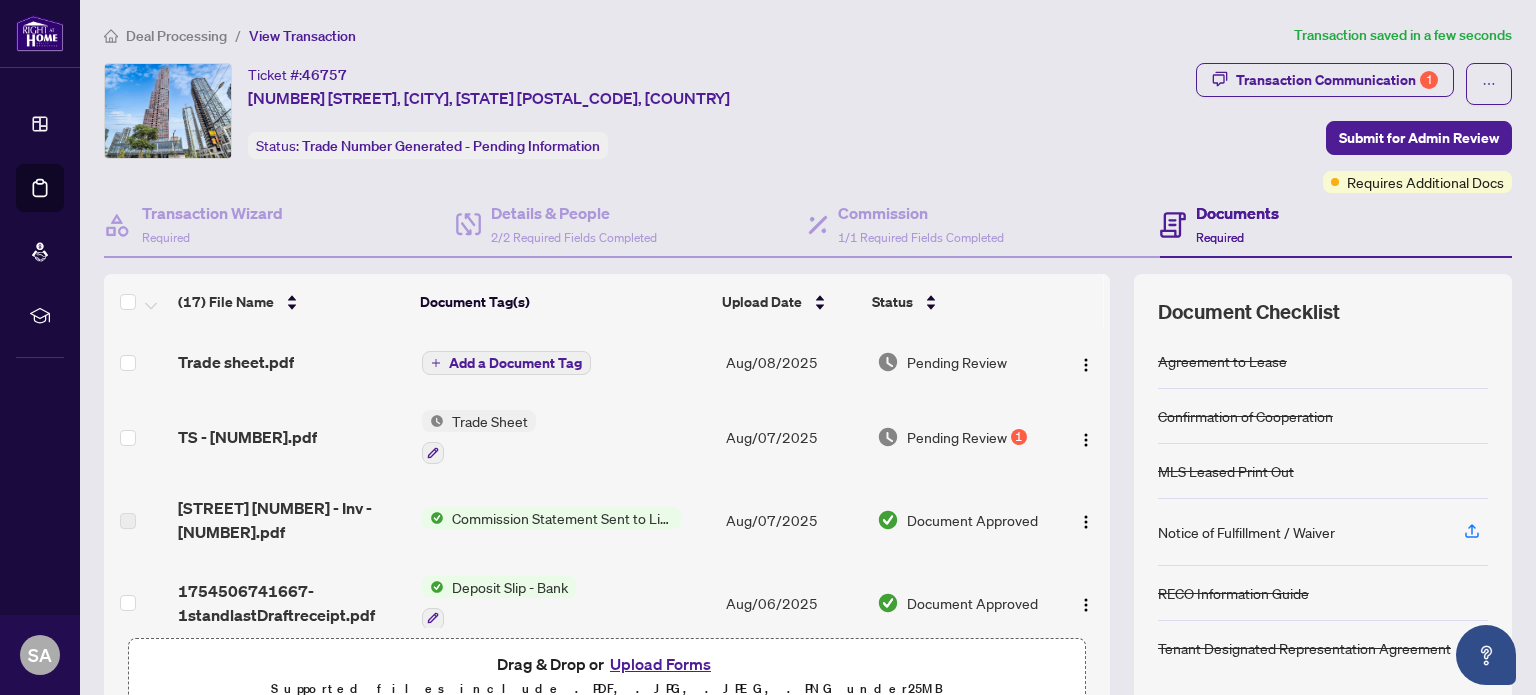 click on "Upload Forms" at bounding box center [660, 664] 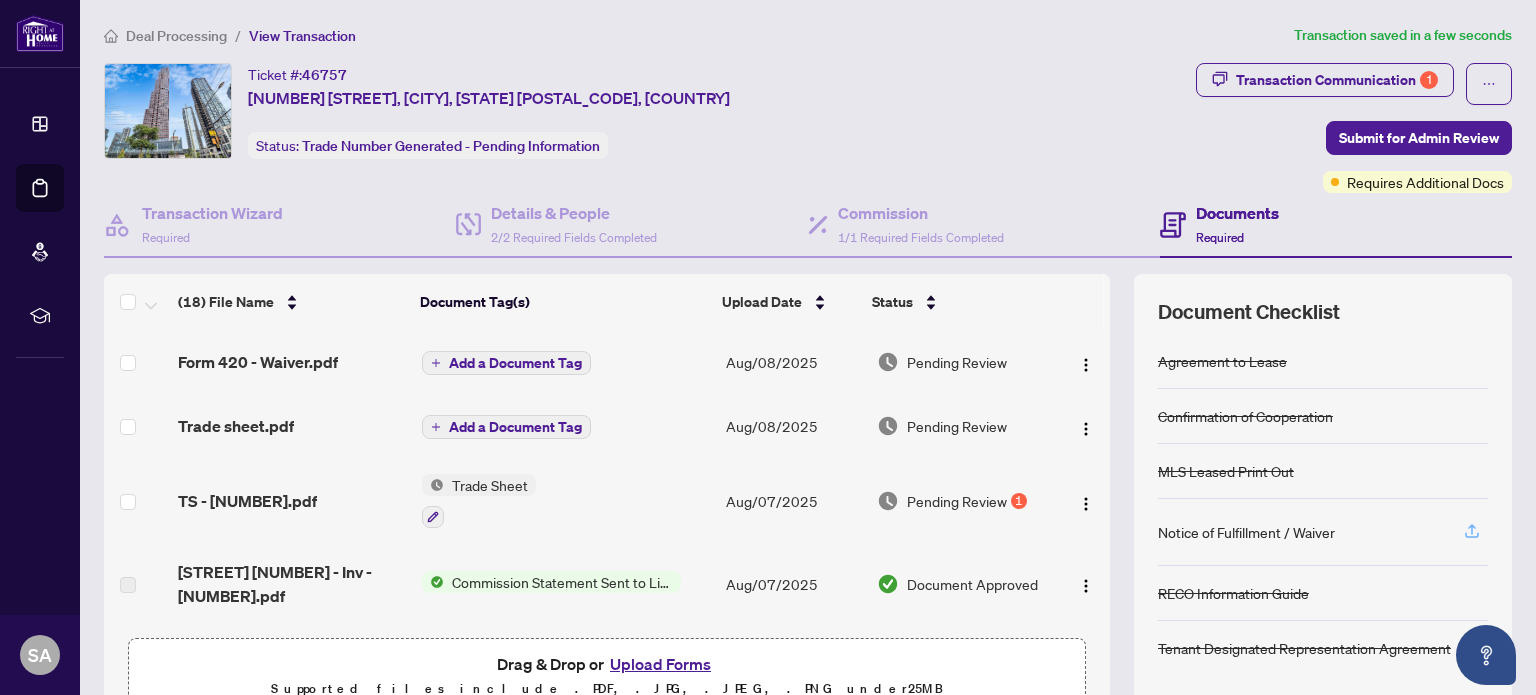 click 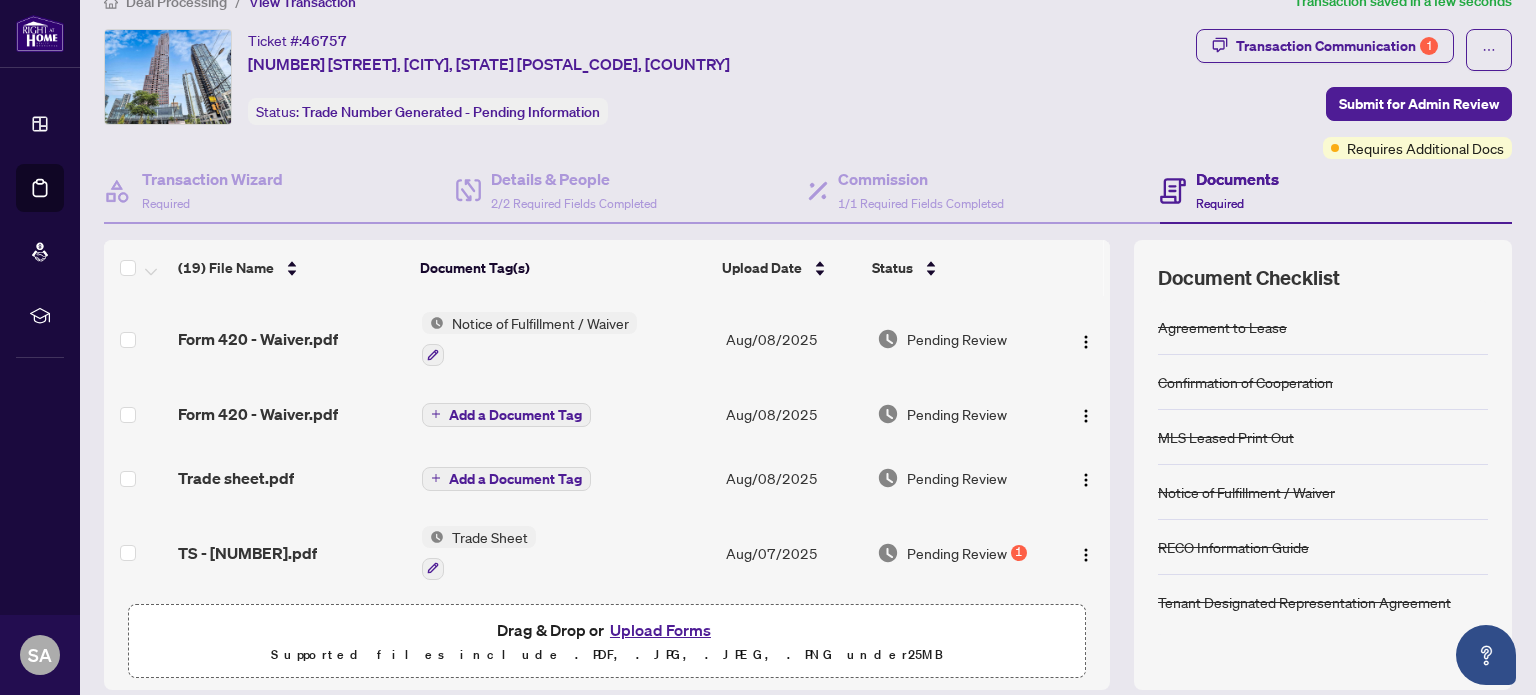 scroll, scrollTop: 169, scrollLeft: 0, axis: vertical 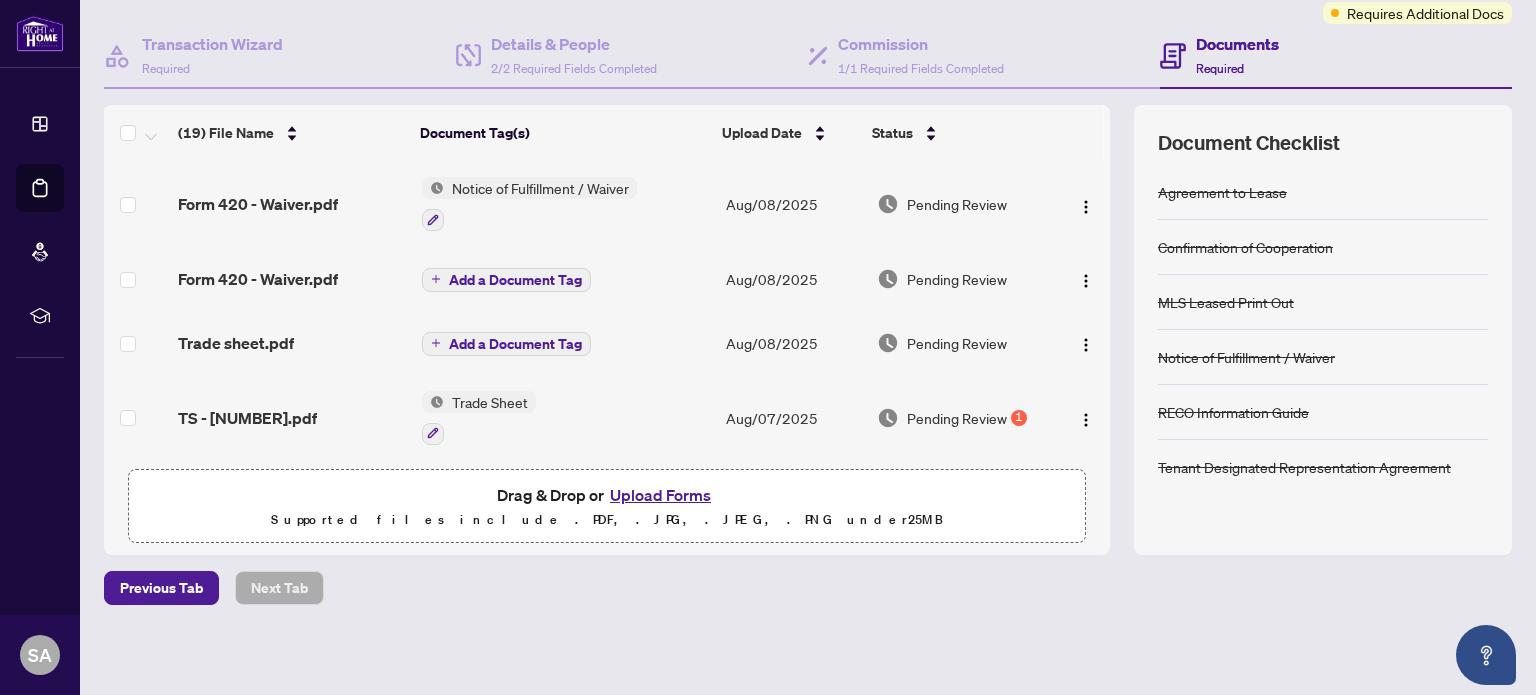 click on "Upload Forms" at bounding box center [660, 495] 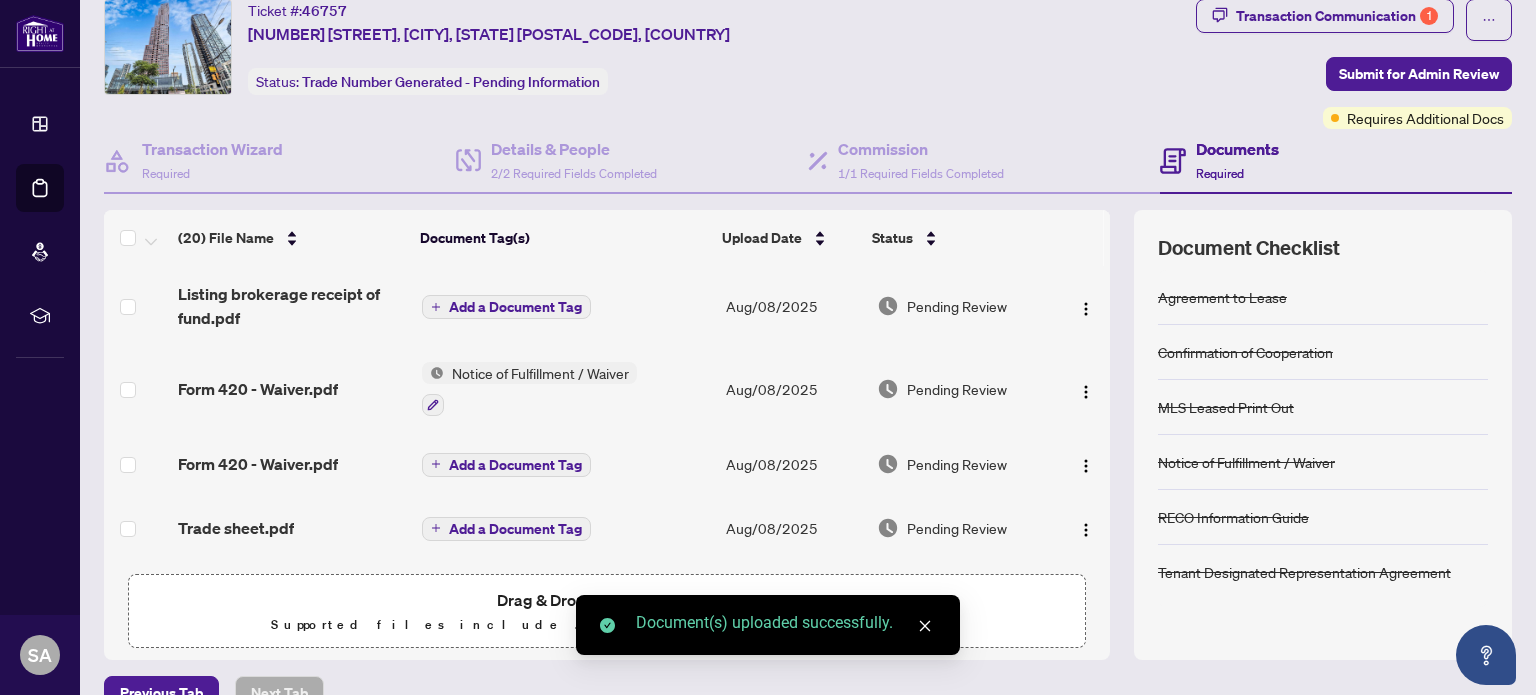 scroll, scrollTop: 63, scrollLeft: 0, axis: vertical 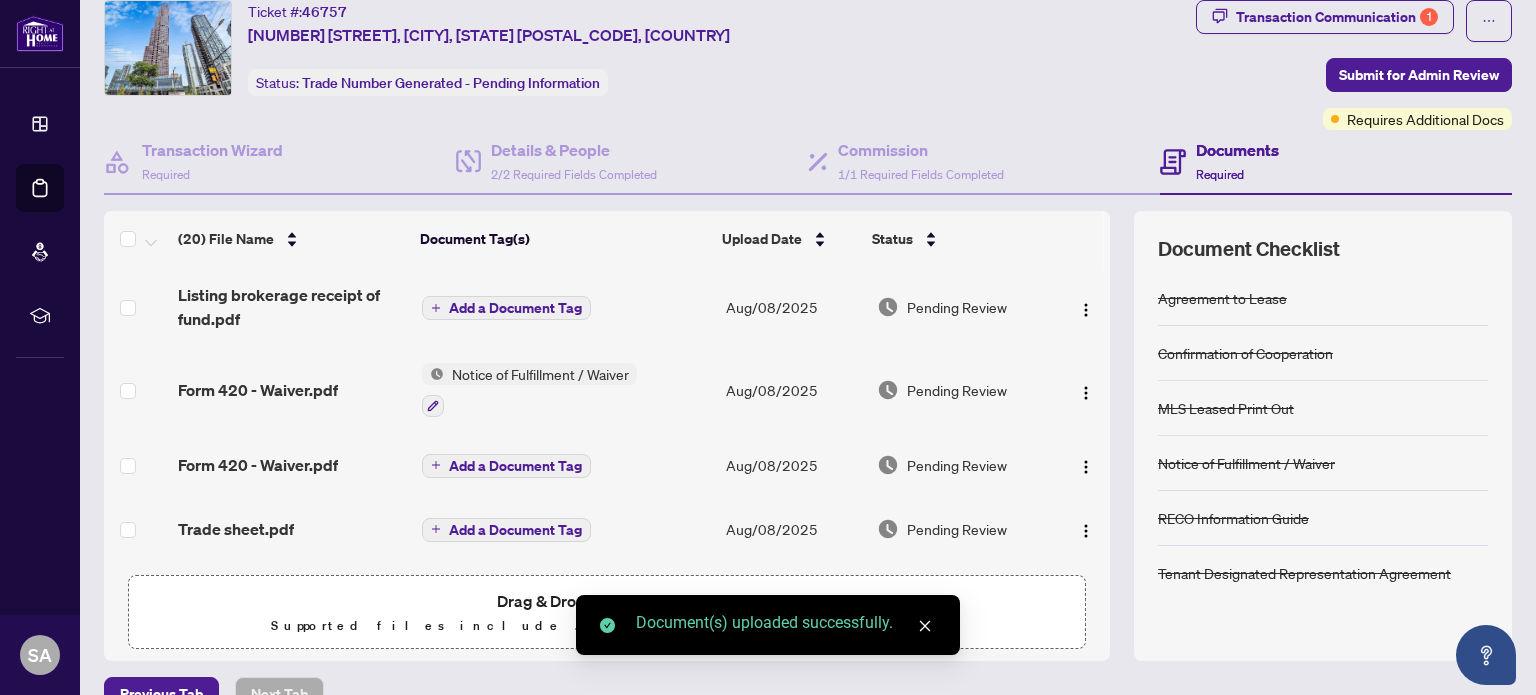 click on "(20) File Name Document Tag(s) Upload Date Status             Listing brokerage receipt of fund.pdf Add a Document Tag Aug/08/2025 Pending Review Form 420 - Waiver.pdf Notice of Fulfillment / Waiver Aug/08/2025 Pending Review Form 420 - Waiver.pdf Add a Document Tag Aug/08/2025 Pending Review Trade sheet.pdf Add a Document Tag Aug/08/2025 Pending Review TS - 2512167.pdf Trade Sheet Aug/07/2025 Pending Review 1 2920 Highway 7 Rd 4906 - Inv - 2512167.pdf Commission Statement Sent to Listing Brokerage Aug/07/2025 Document Approved 1754506741667-1standlastDraftreceipt.pdf Deposit Slip - Bank Aug/06/2025 Document Approved Form 420 - Waiver.pdf 420 Amendment to - Agreement to Lease - Residential 400 Agreement to Lease - Residential Aug/06/2025 Document Approved MLS - Leased.pdf MLS Leased Print Out Aug/06/2025 Document Approved 1st and last  Draft  receipt.pdf Deposit Slip - Bank Aug/06/2025 Document Approved FINTRAC- Zahra.pdf FINTRAC ID(s) (Buyer) Aug/06/2025 Document Approved FINTRAC- Mehrdad.pdf     25 MB" at bounding box center (808, 436) 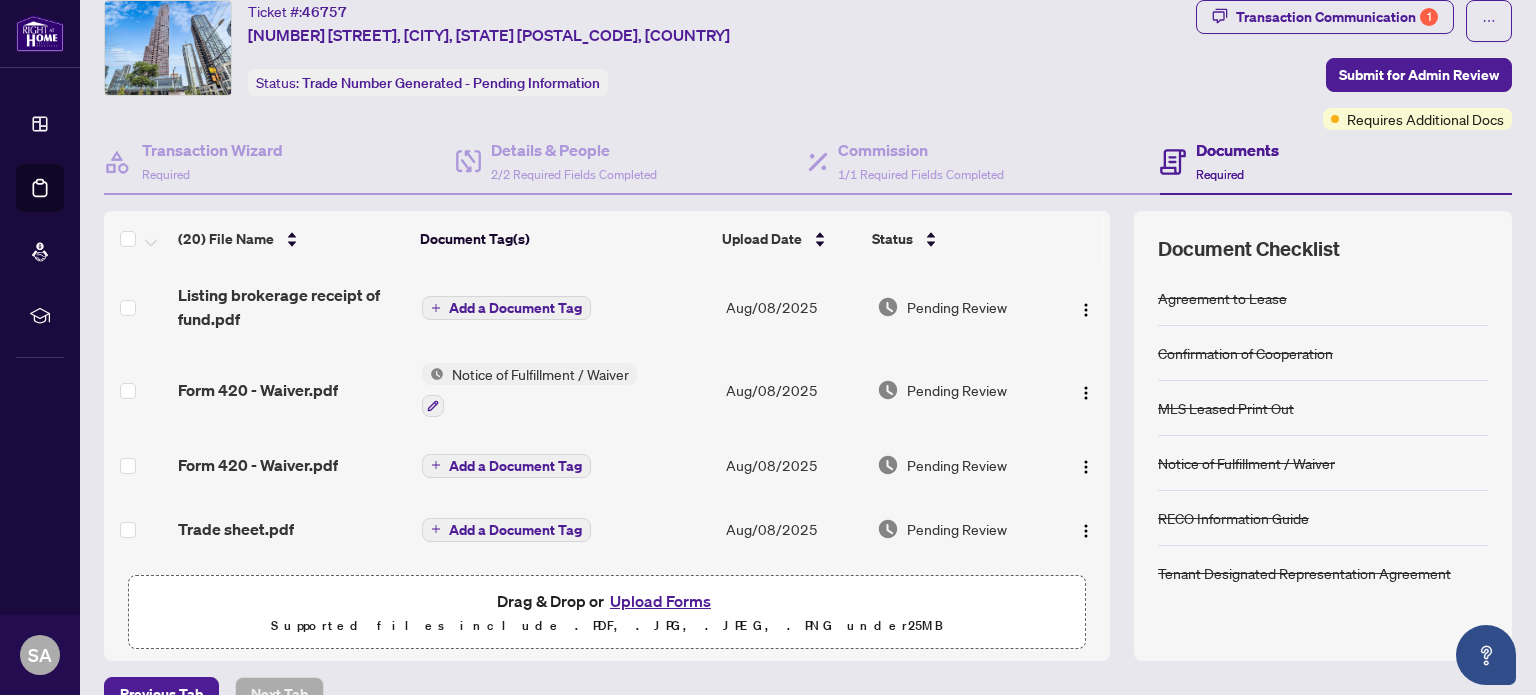 scroll, scrollTop: 256, scrollLeft: 0, axis: vertical 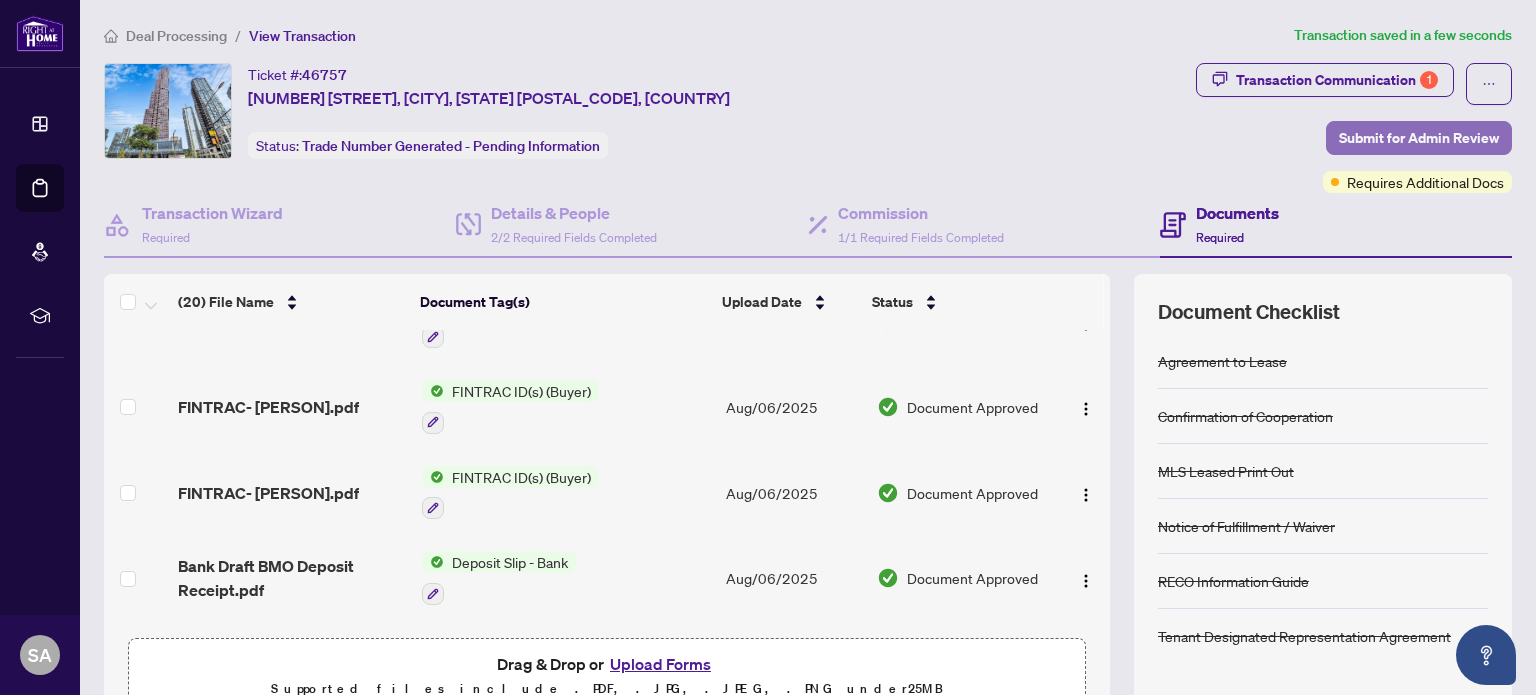 click on "Submit for Admin Review" at bounding box center [1419, 138] 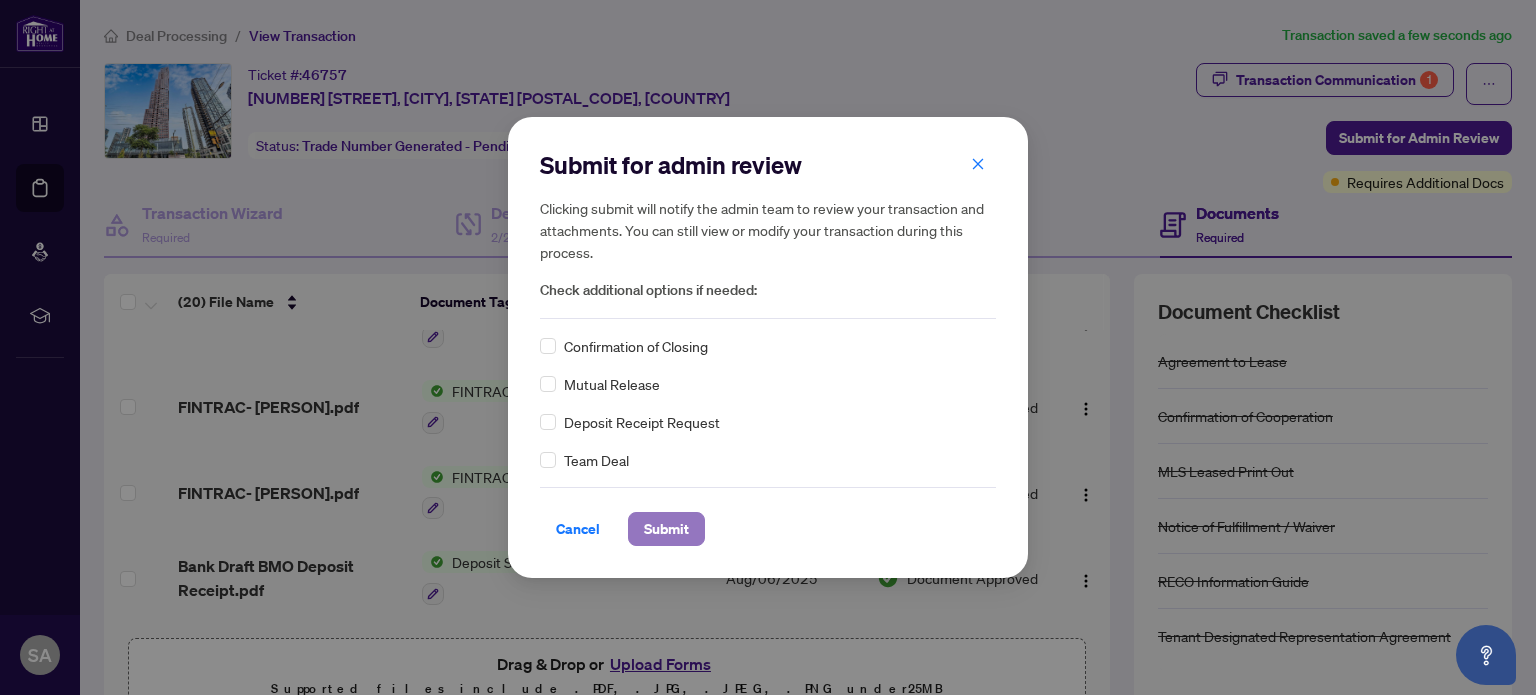 click on "Submit" at bounding box center [666, 529] 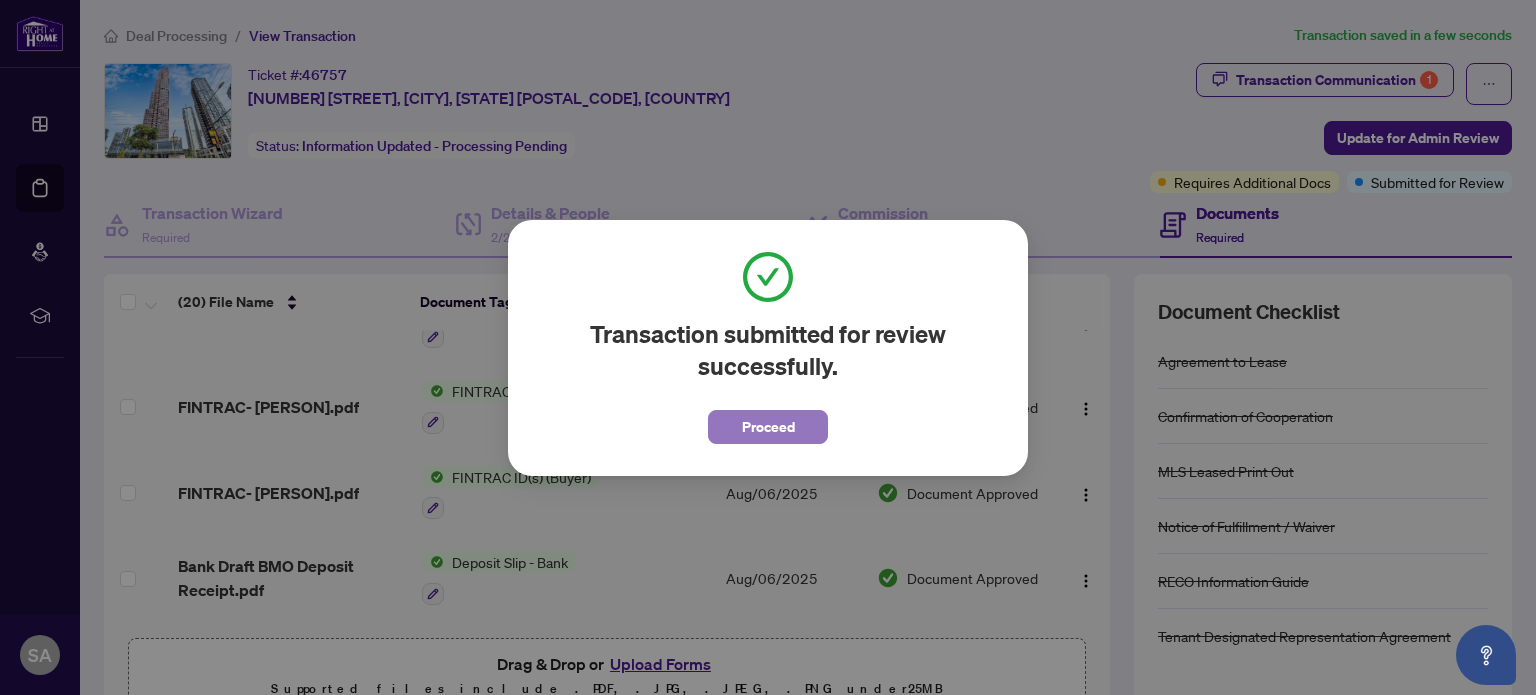 click on "Proceed" at bounding box center [768, 427] 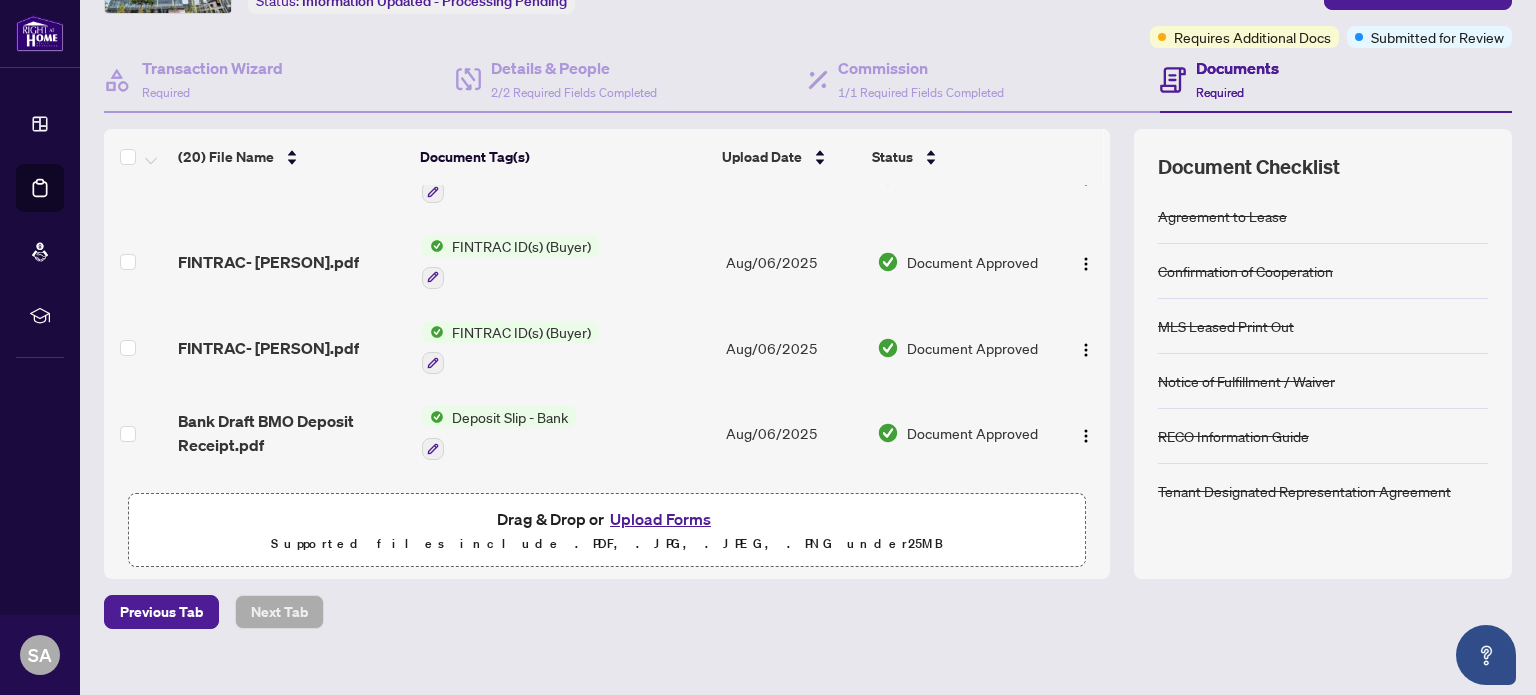 scroll, scrollTop: 169, scrollLeft: 0, axis: vertical 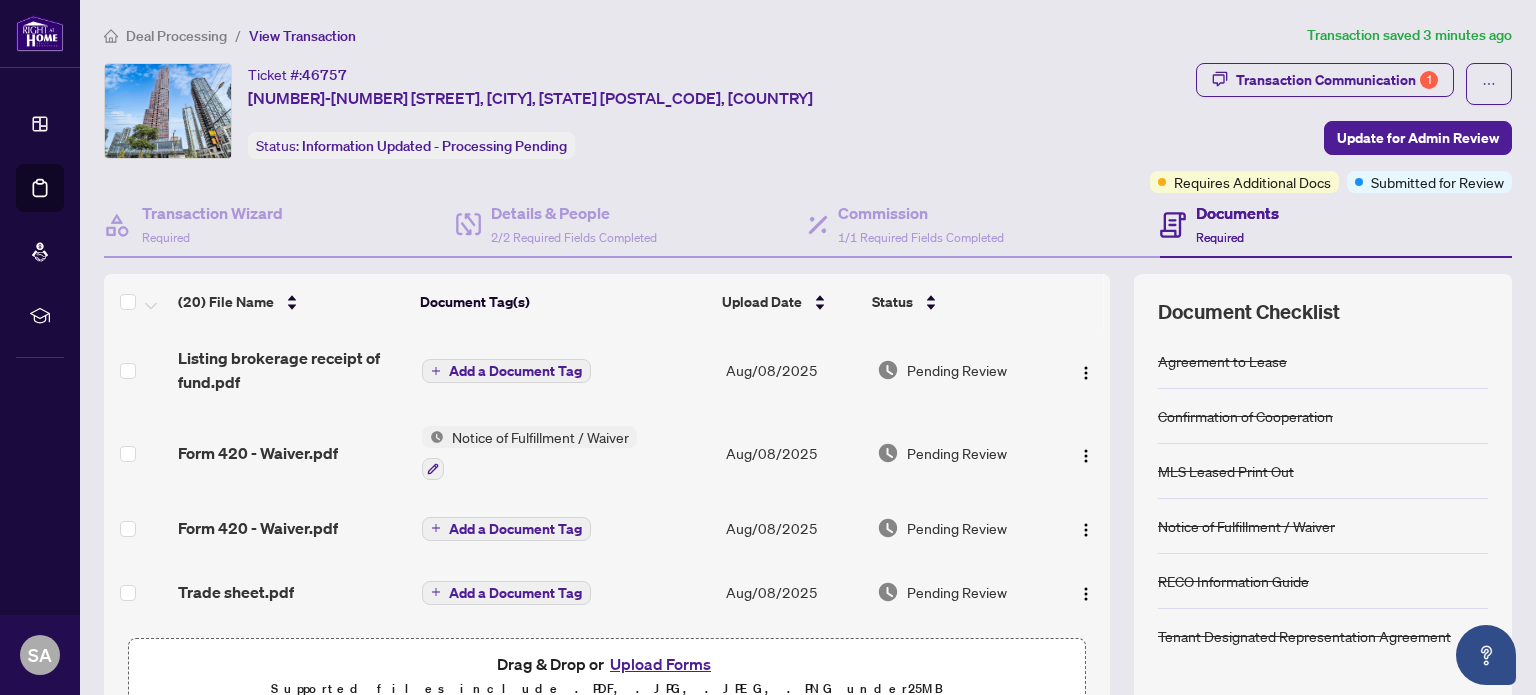 click on "Notice of Fulfillment / Waiver" at bounding box center (540, 437) 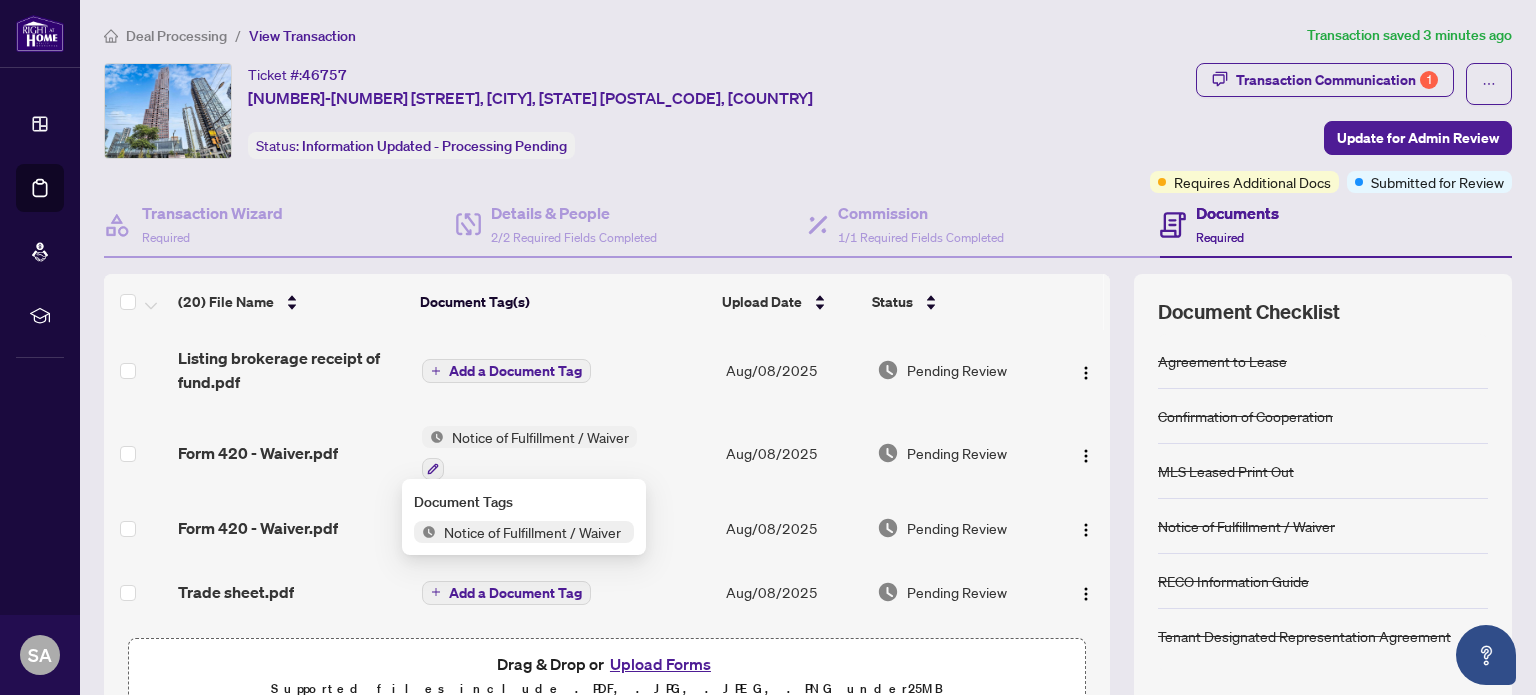 click on "Notice of Fulfillment / Waiver" at bounding box center [540, 437] 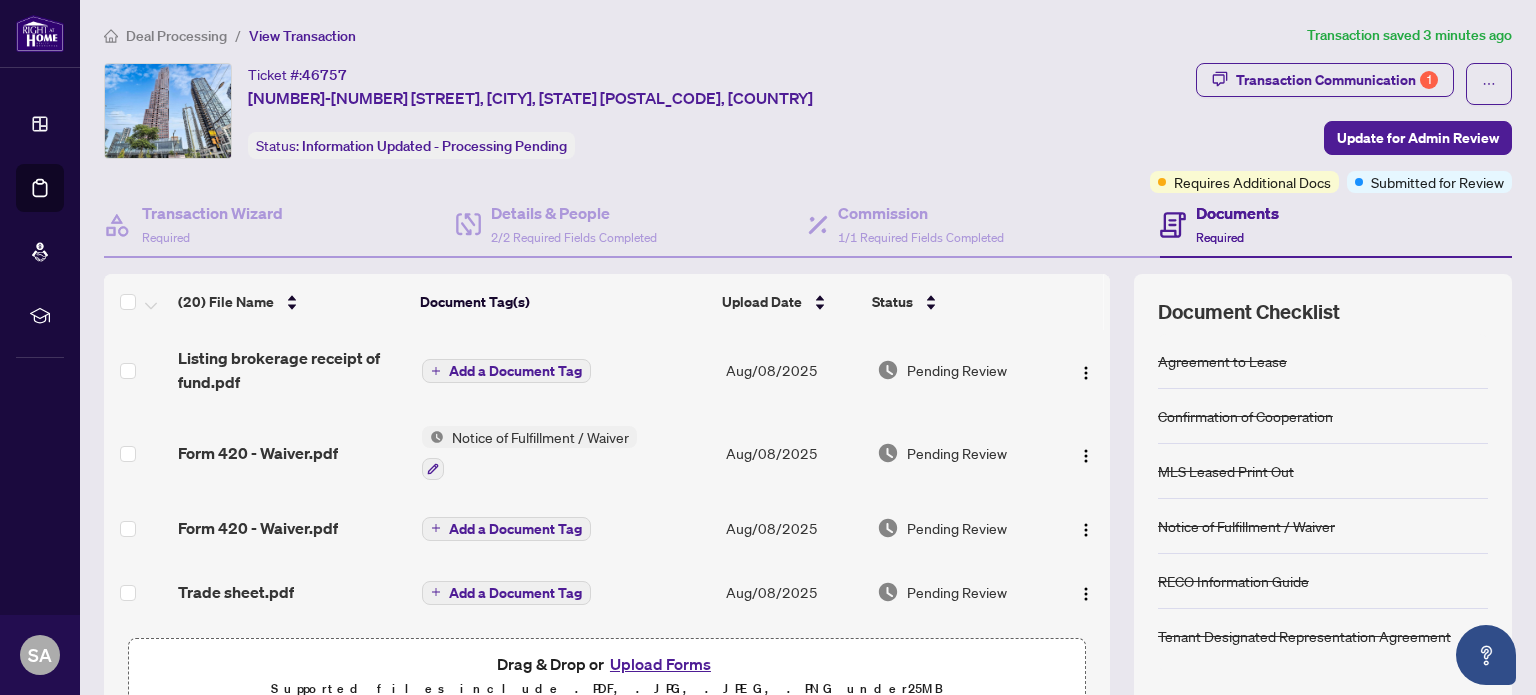 click at bounding box center (1107, 302) 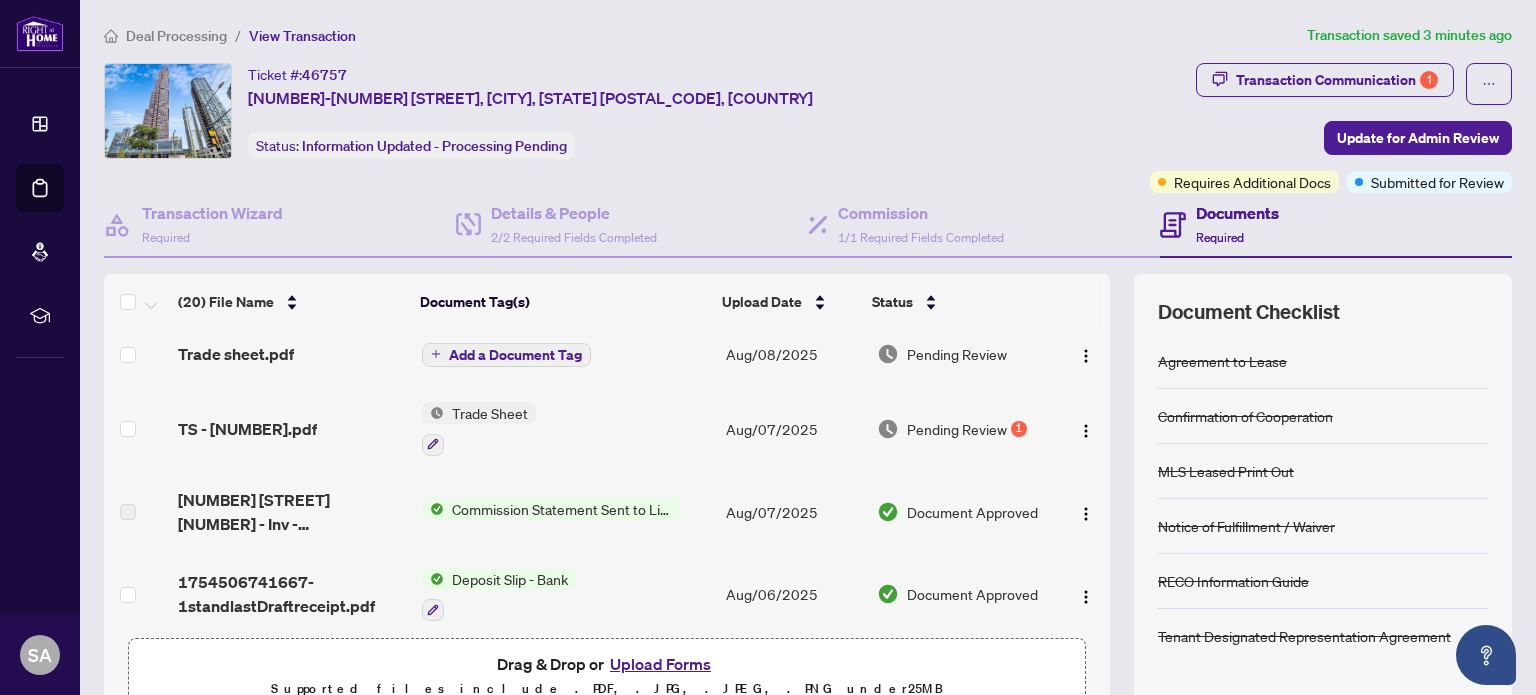 scroll, scrollTop: 256, scrollLeft: 0, axis: vertical 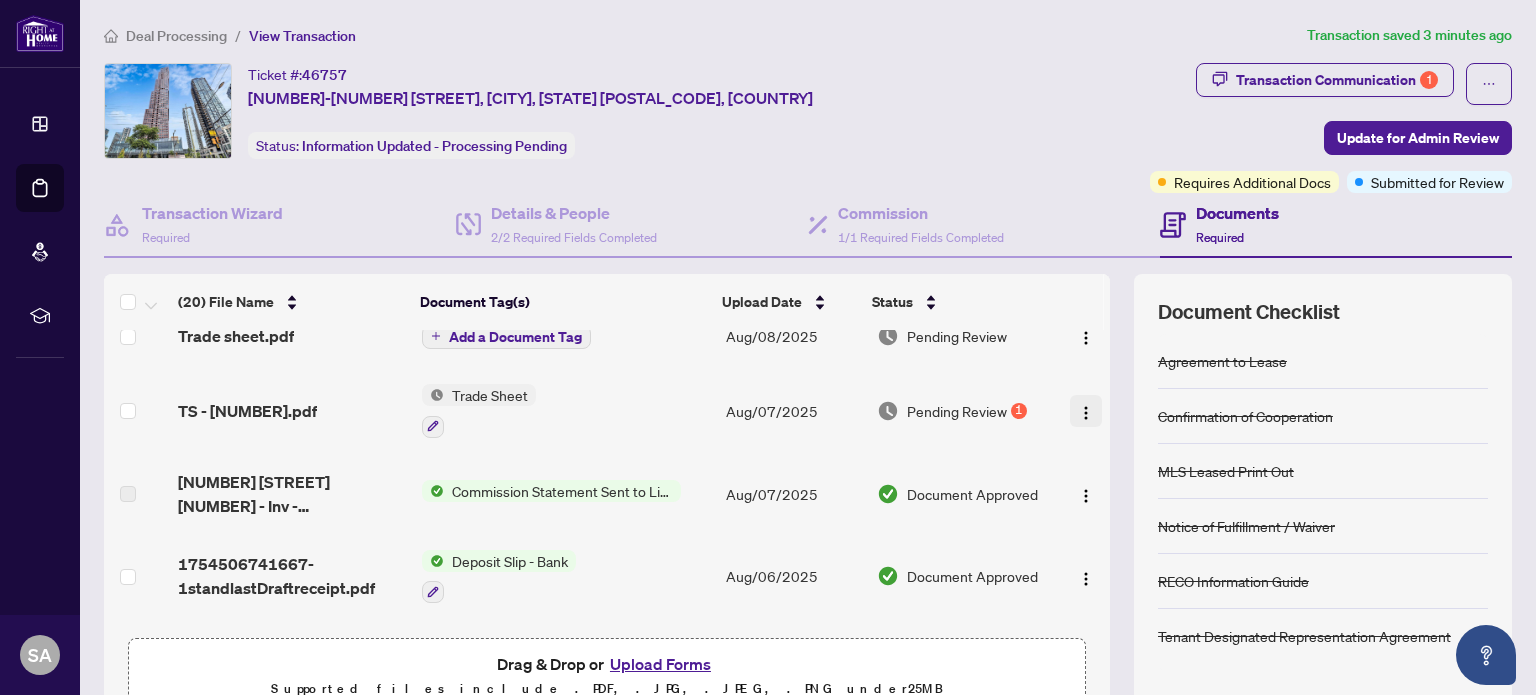 click at bounding box center (1086, 413) 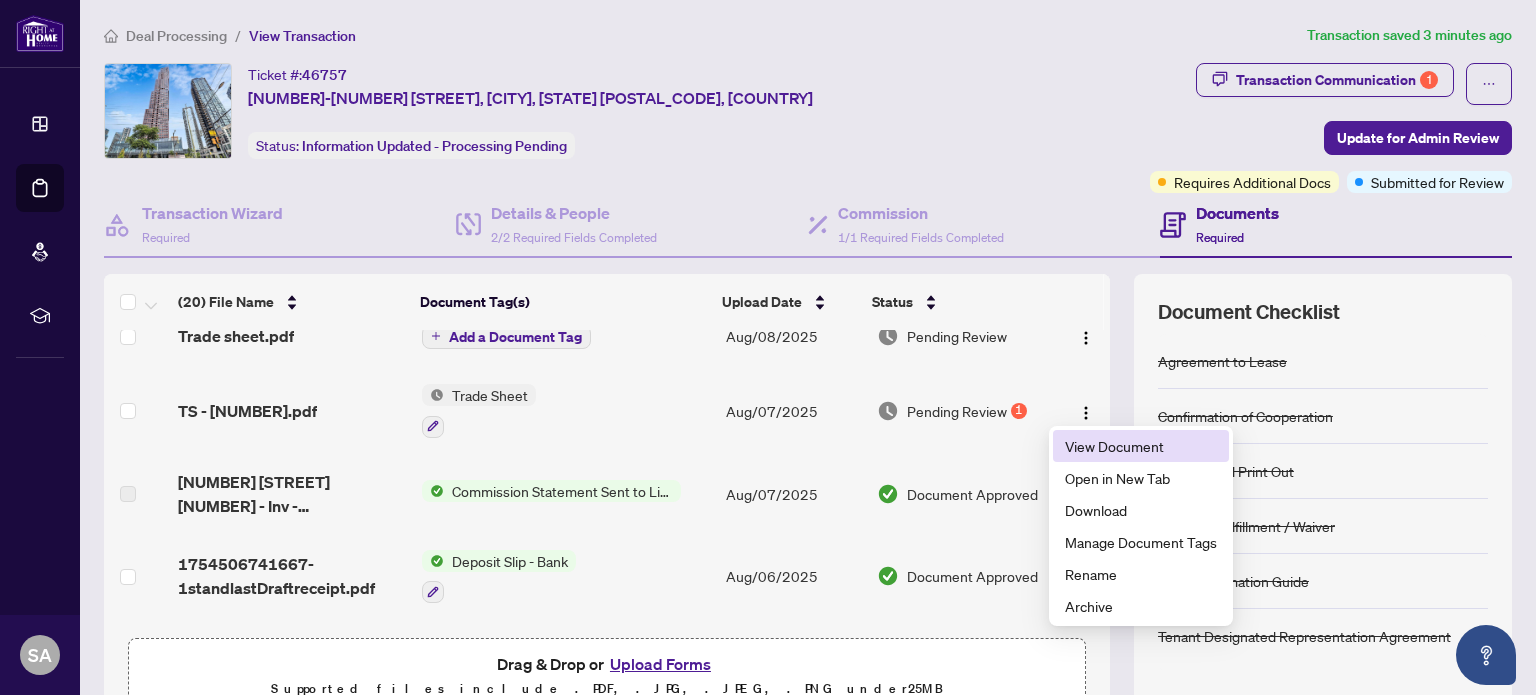 click on "View Document" at bounding box center [1141, 446] 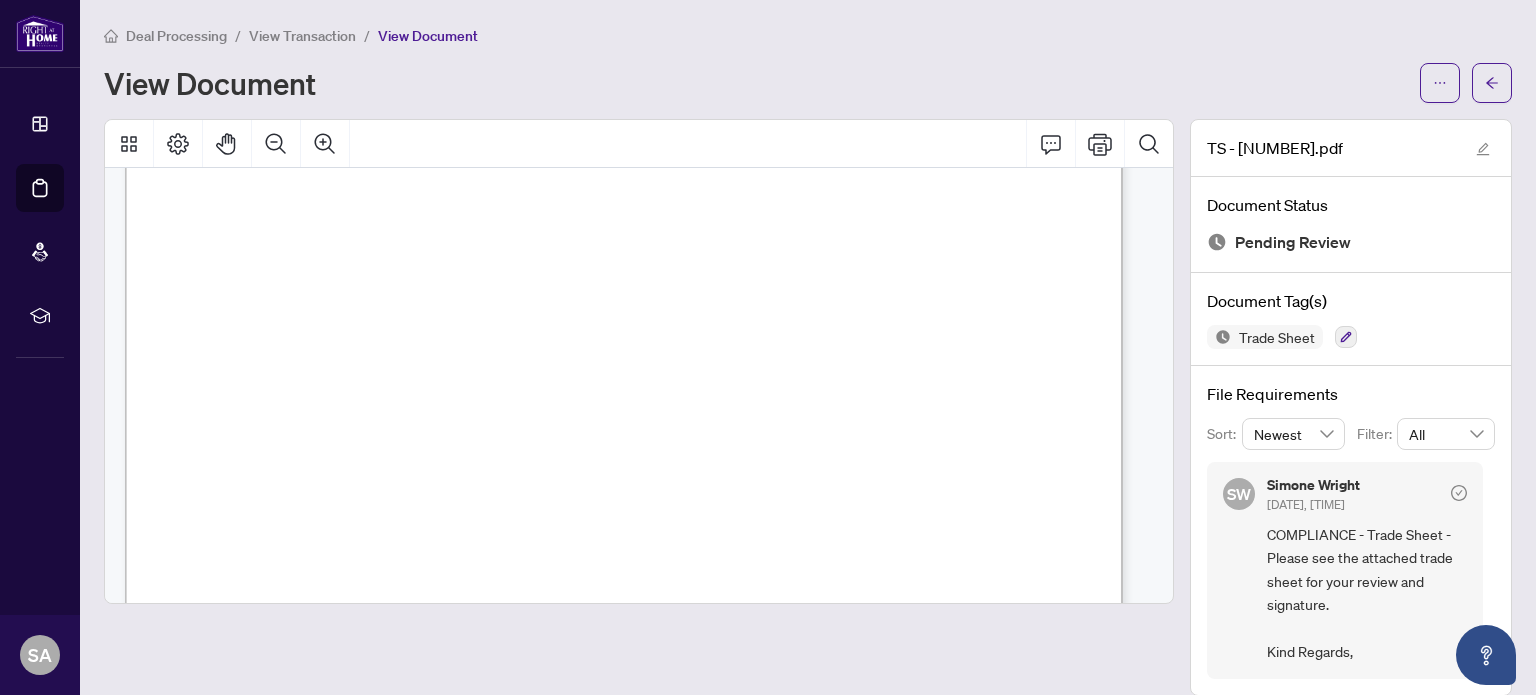 scroll, scrollTop: 761, scrollLeft: 0, axis: vertical 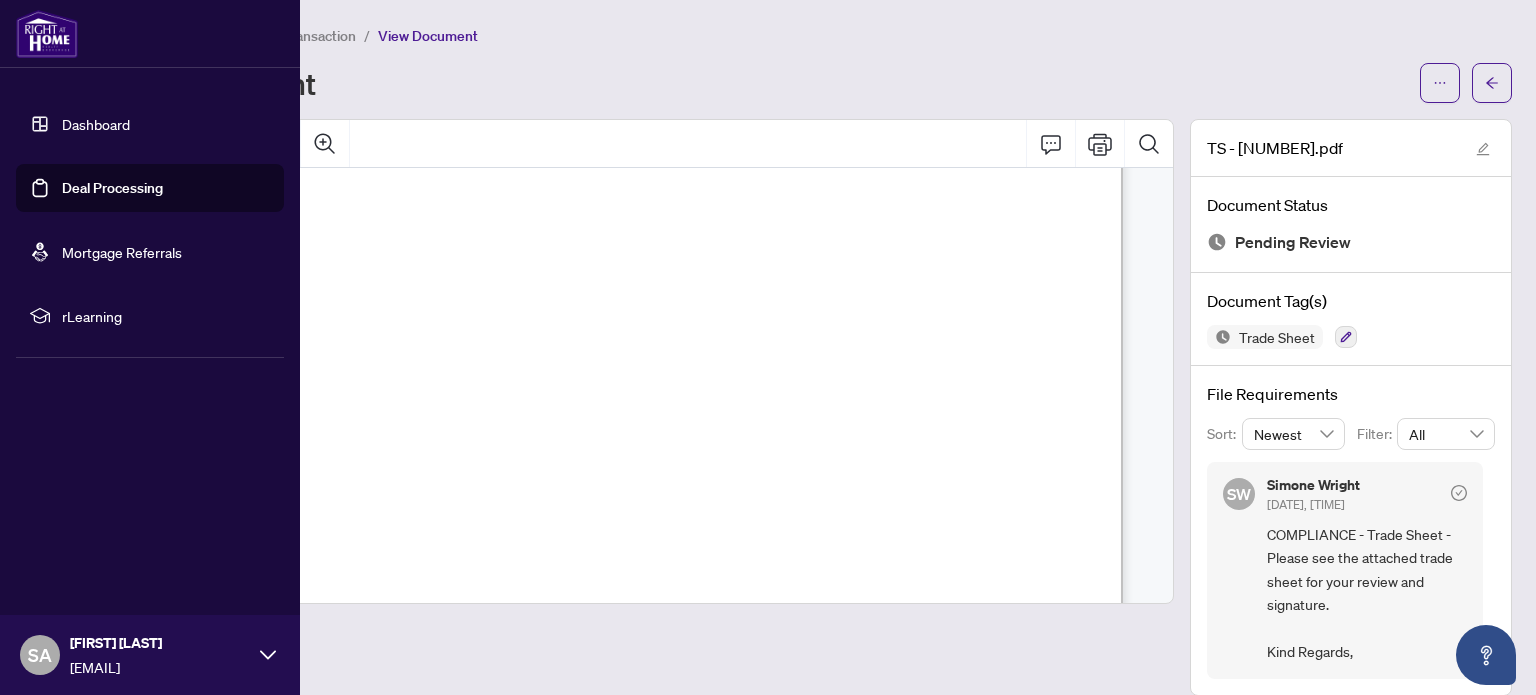 click on "Deal Processing" at bounding box center [112, 188] 